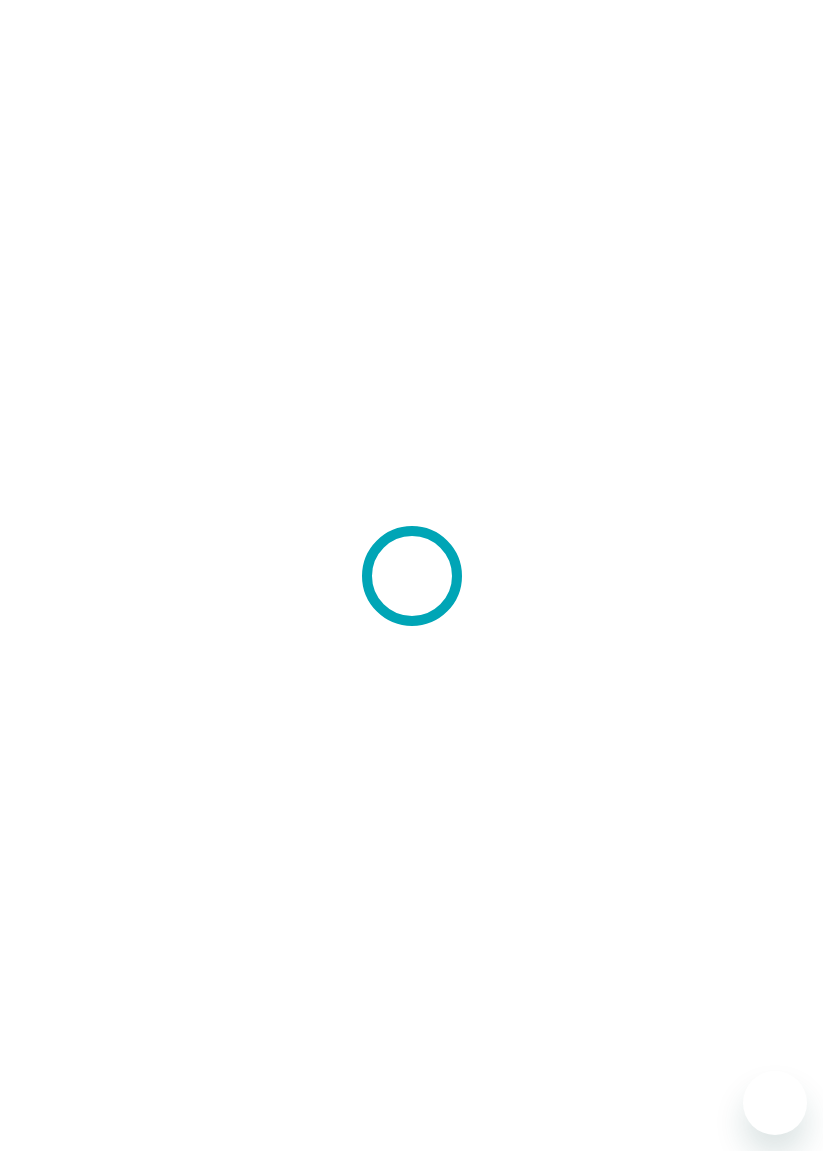 scroll, scrollTop: 0, scrollLeft: 0, axis: both 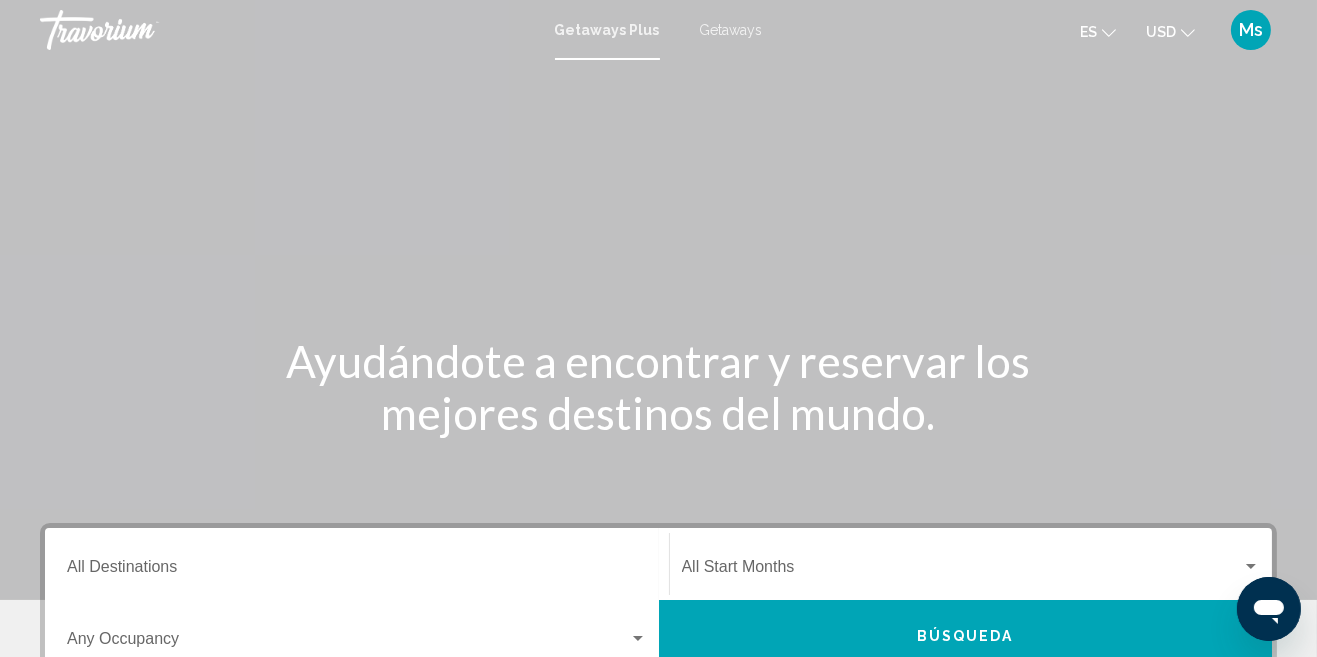 click on "Getaways Plus Getaways es
English Español Français Italiano Português русский USD
USD ($) MXN (Mex$) CAD (Can$) GBP (£) EUR (€) AUD (A$) NZD (NZ$) CNY (CN¥) Ms Iniciar sesión" at bounding box center [658, 30] 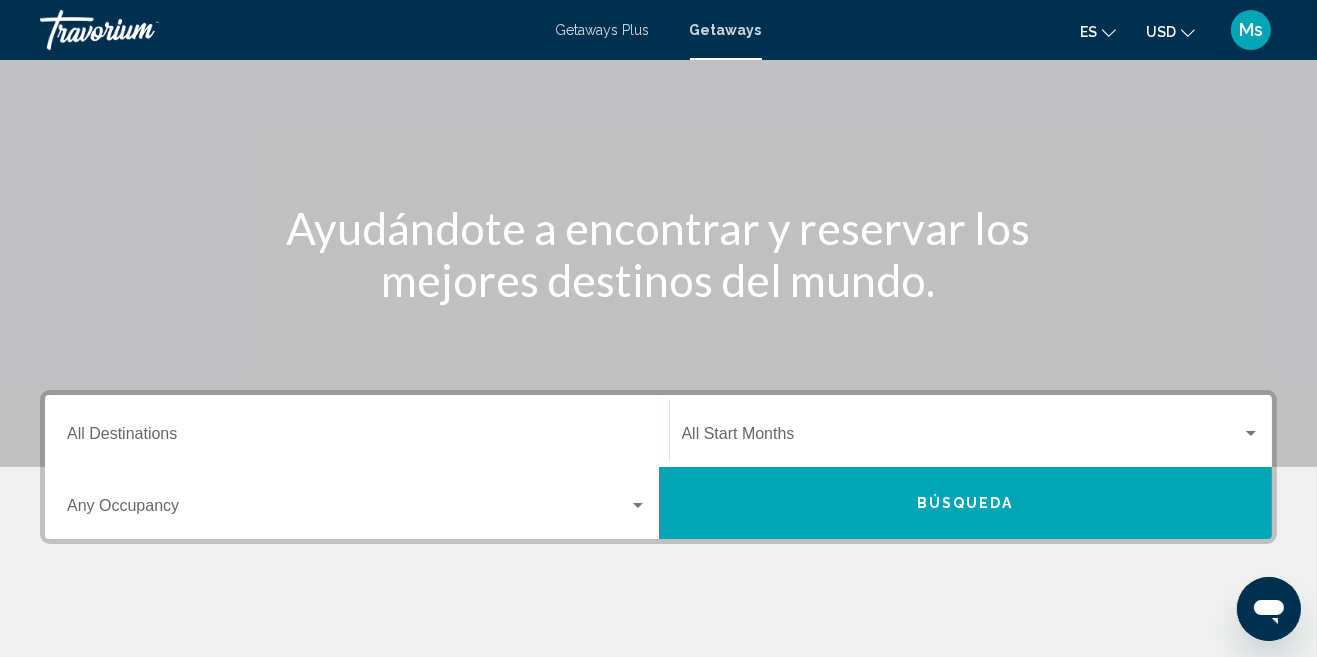 scroll, scrollTop: 132, scrollLeft: 0, axis: vertical 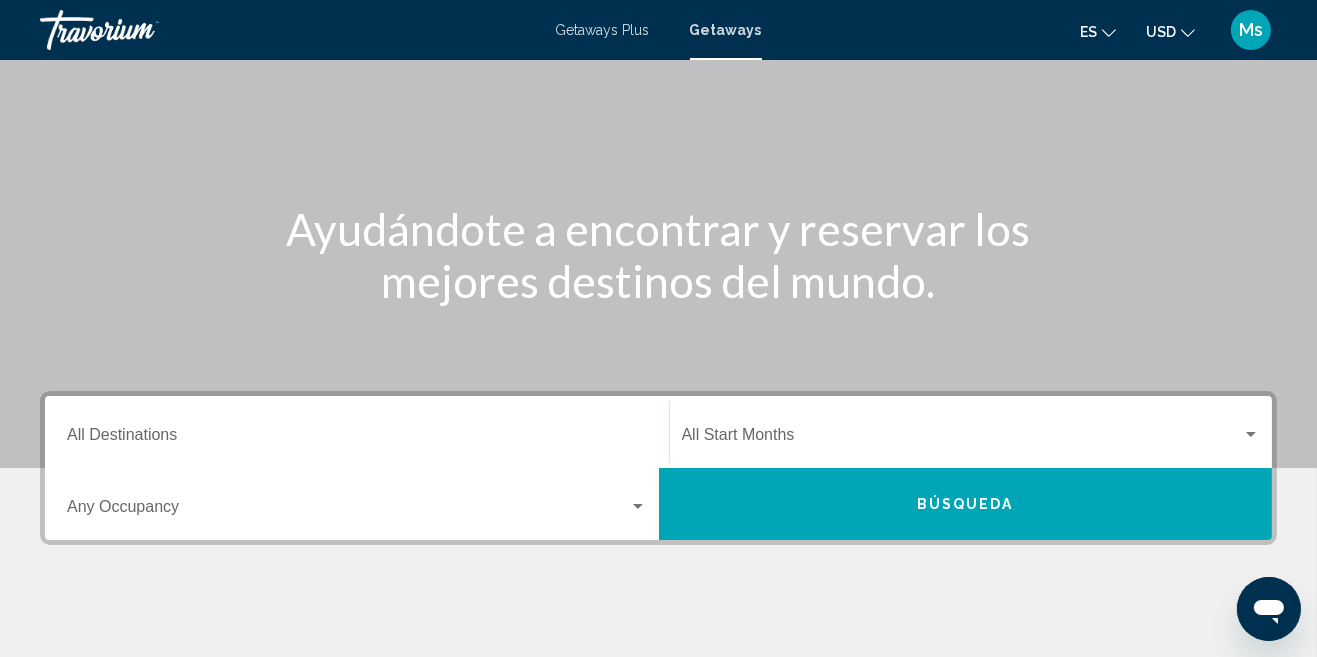 click on "es
English Español Français Italiano Português русский" 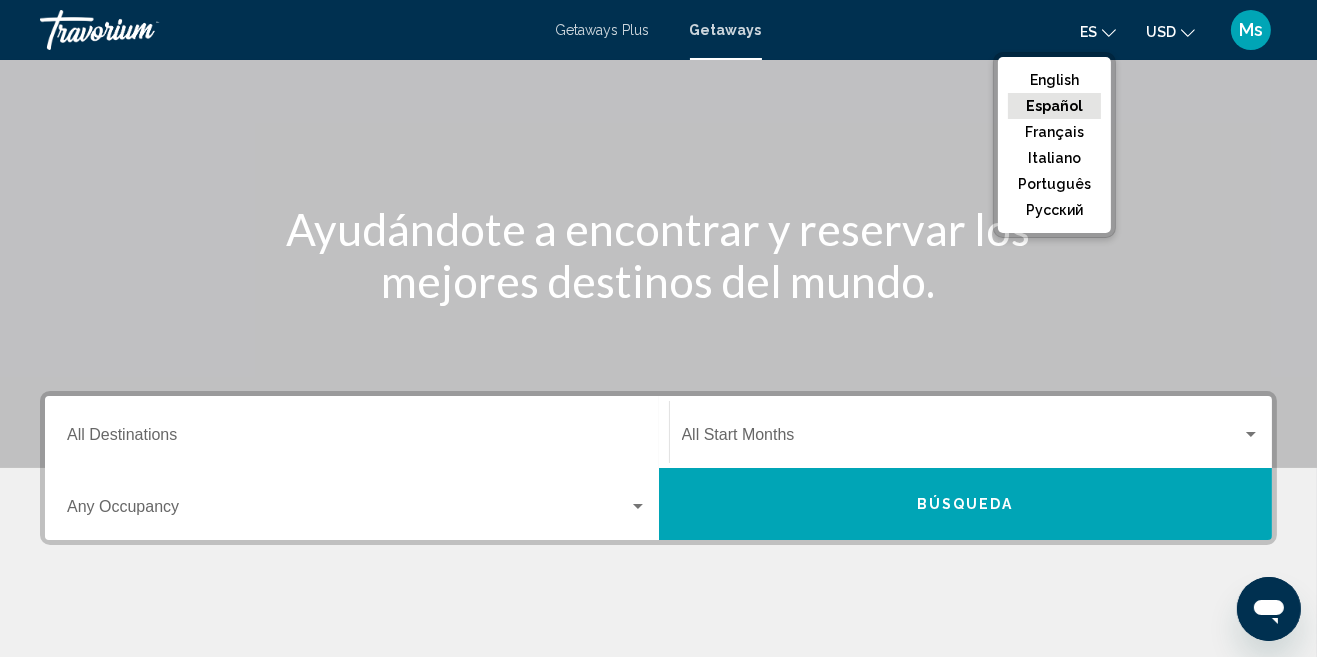 click on "Español" 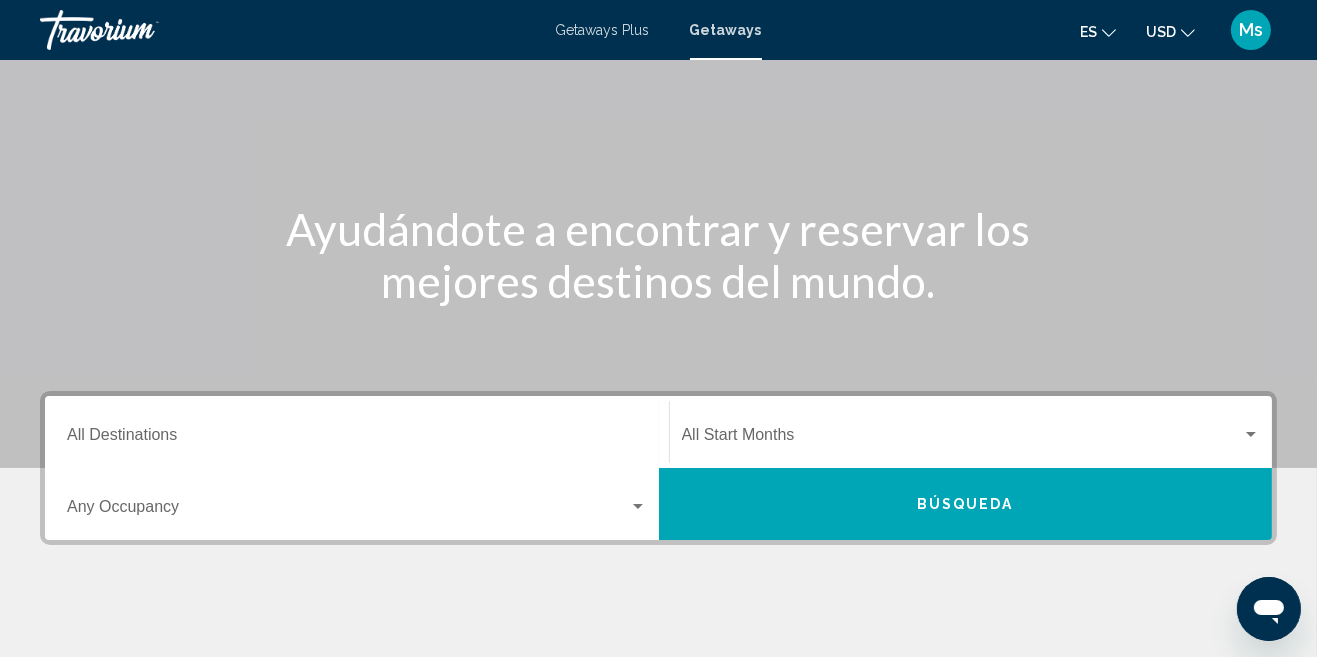 click on "Destination All Destinations" at bounding box center (357, 439) 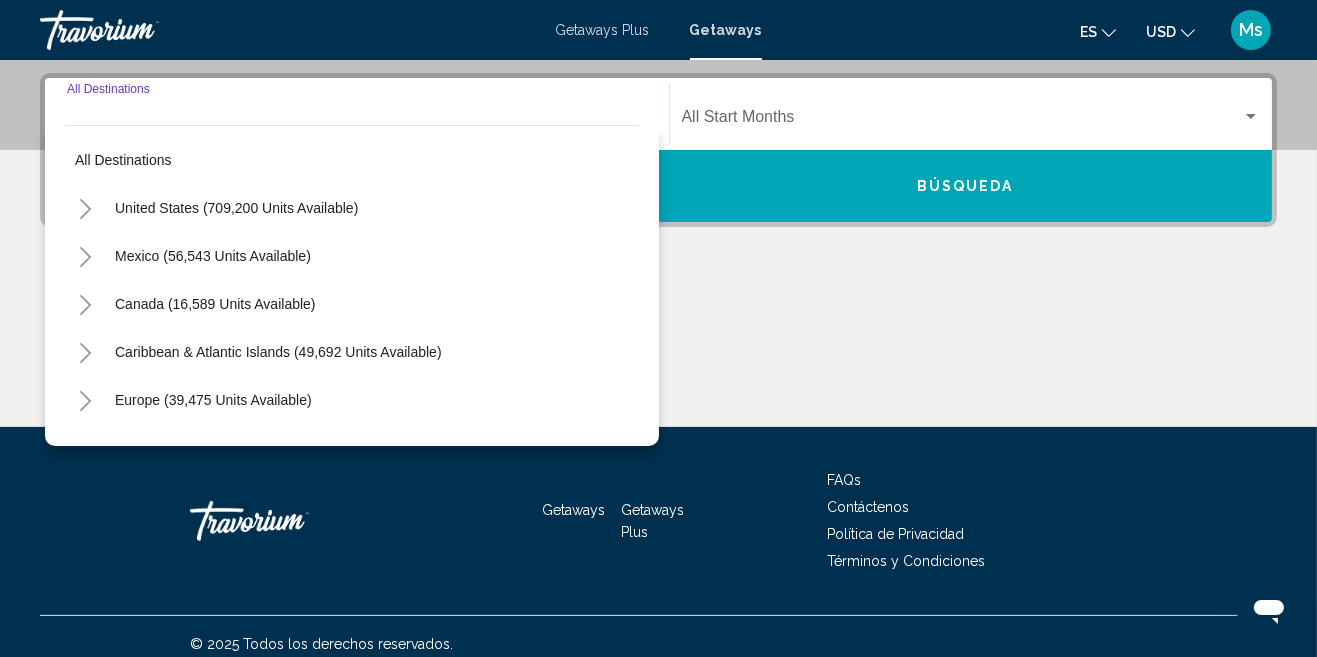 scroll, scrollTop: 457, scrollLeft: 0, axis: vertical 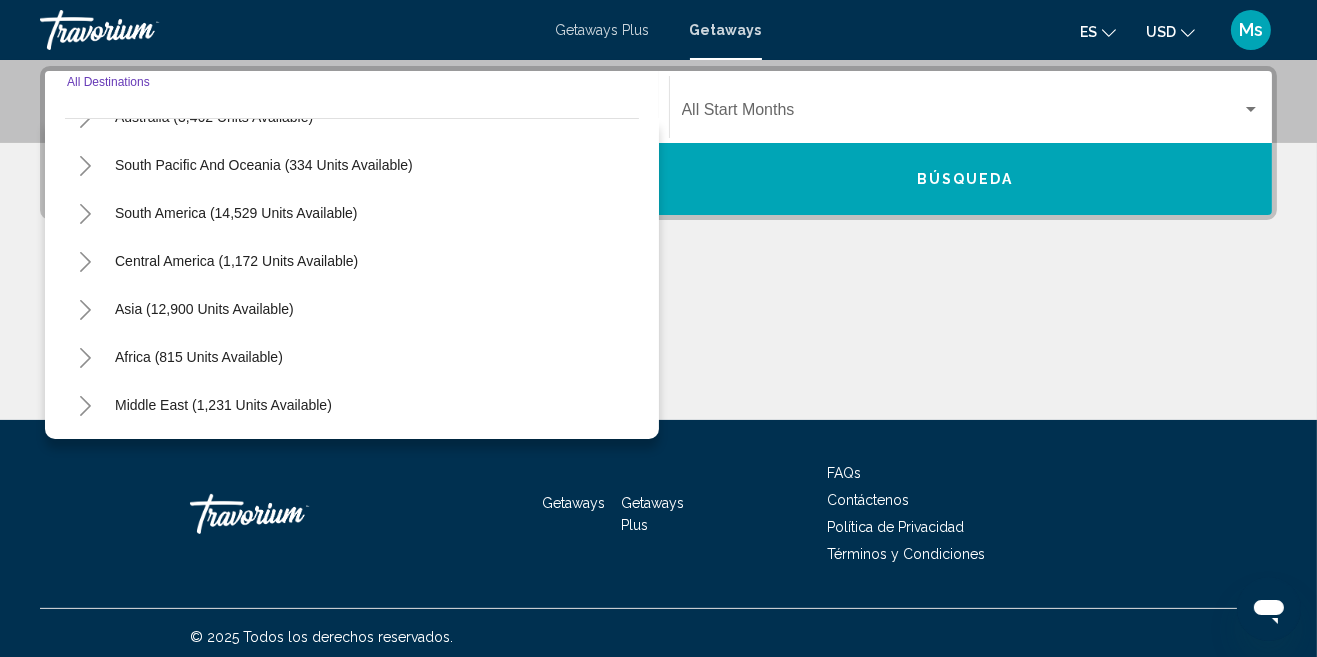 click on "Getaways Plus Getaways es
English Español Français Italiano Português русский USD
USD ($) MXN (Mex$) CAD (Can$) GBP (£) EUR (€) AUD (A$) NZD (NZ$) CNY (CN¥) Ms Iniciar sesión" at bounding box center [658, 30] 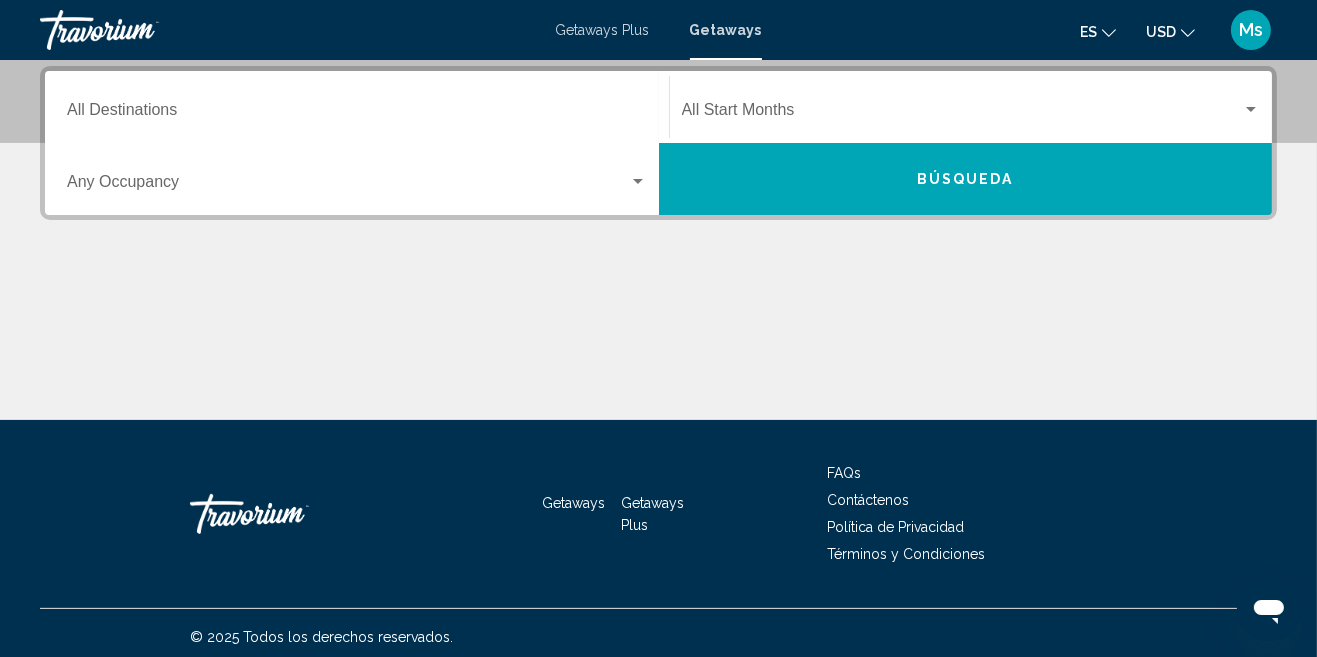 click on "Getaways Plus" at bounding box center [603, 30] 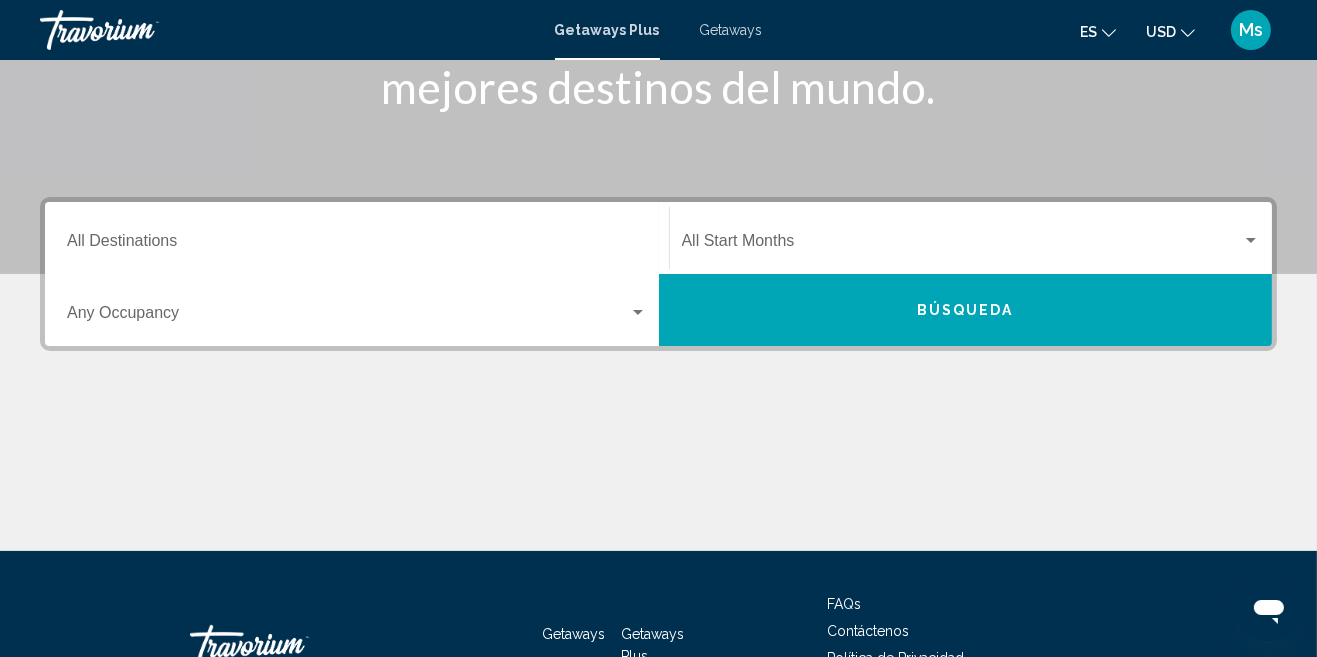 click on "Destination All Destinations" at bounding box center (357, 245) 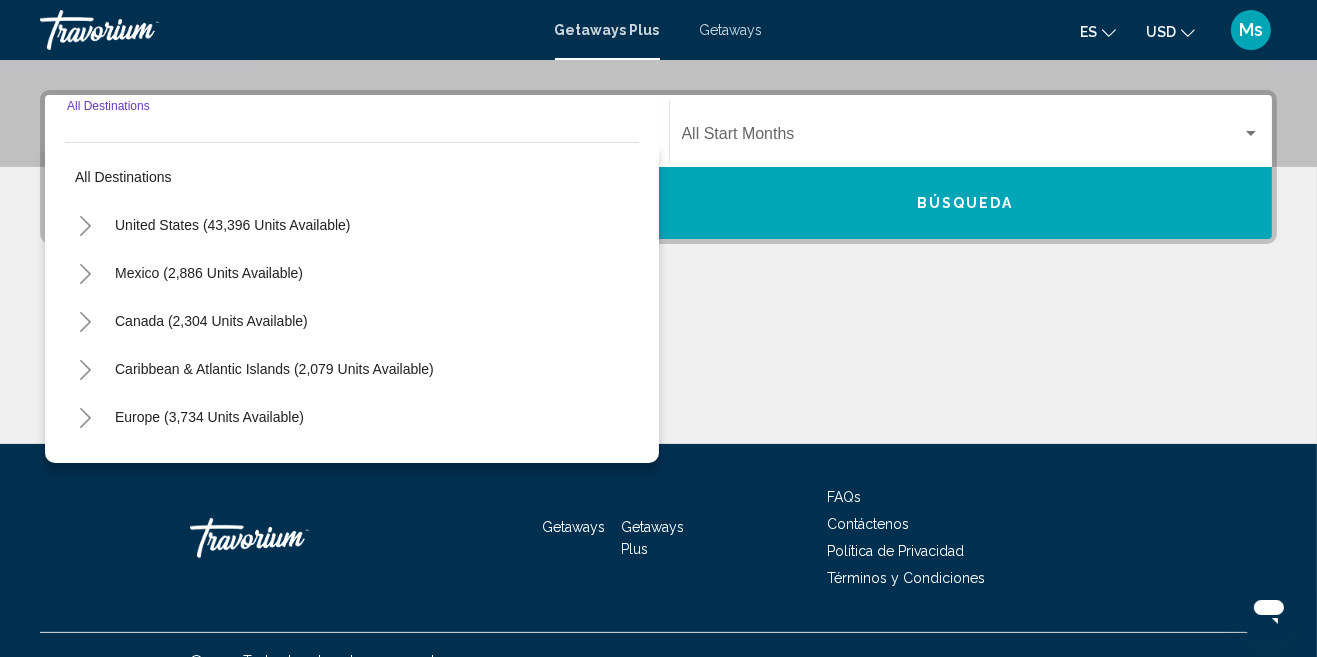 scroll, scrollTop: 457, scrollLeft: 0, axis: vertical 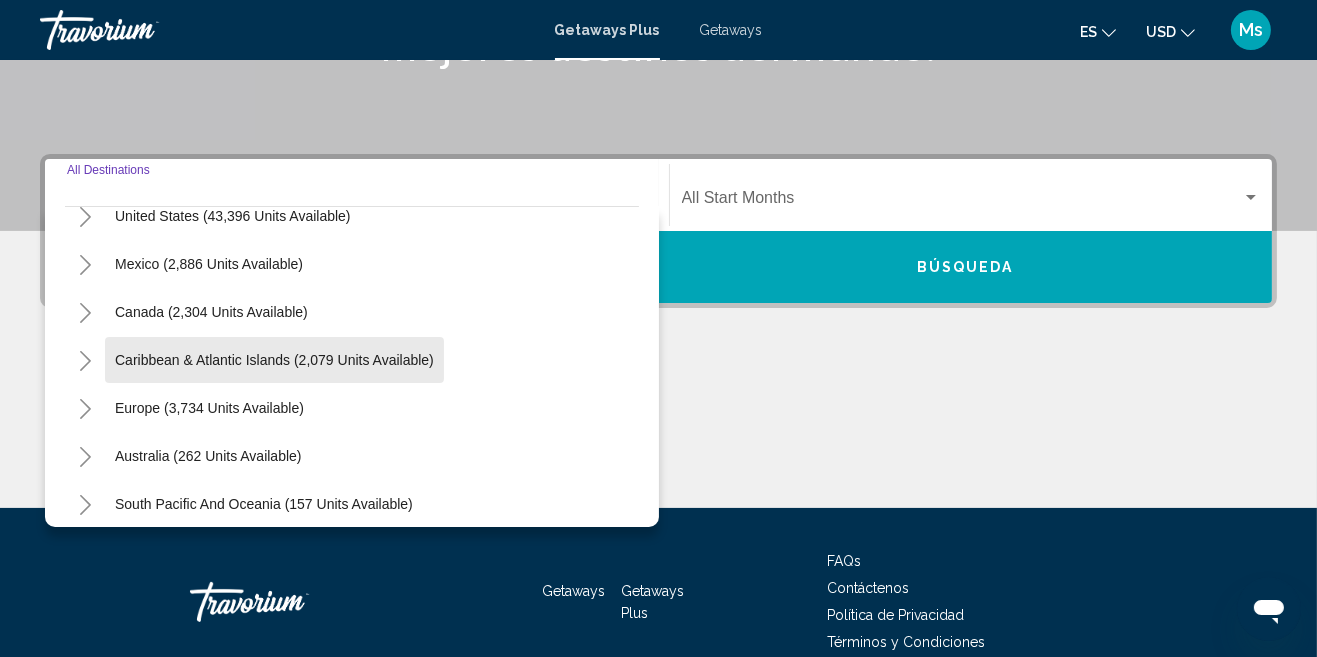 click on "Caribbean & Atlantic Islands (2,079 units available)" at bounding box center [209, 408] 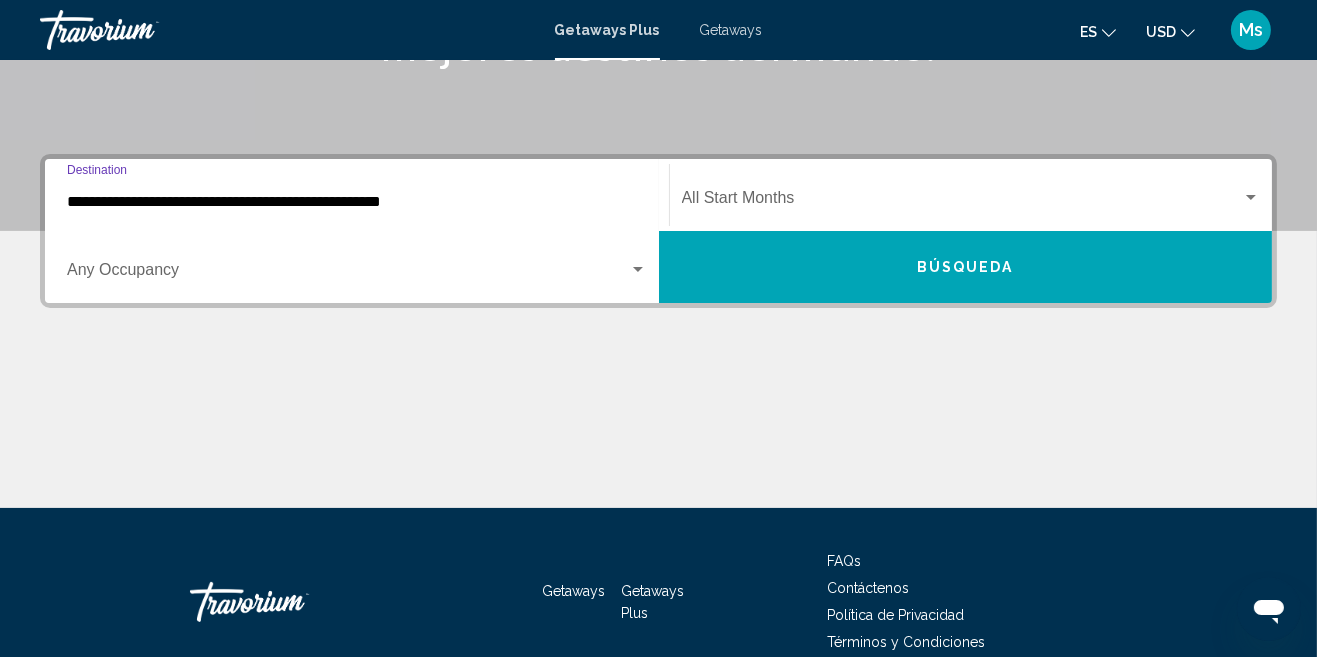 click on "Búsqueda" at bounding box center [966, 267] 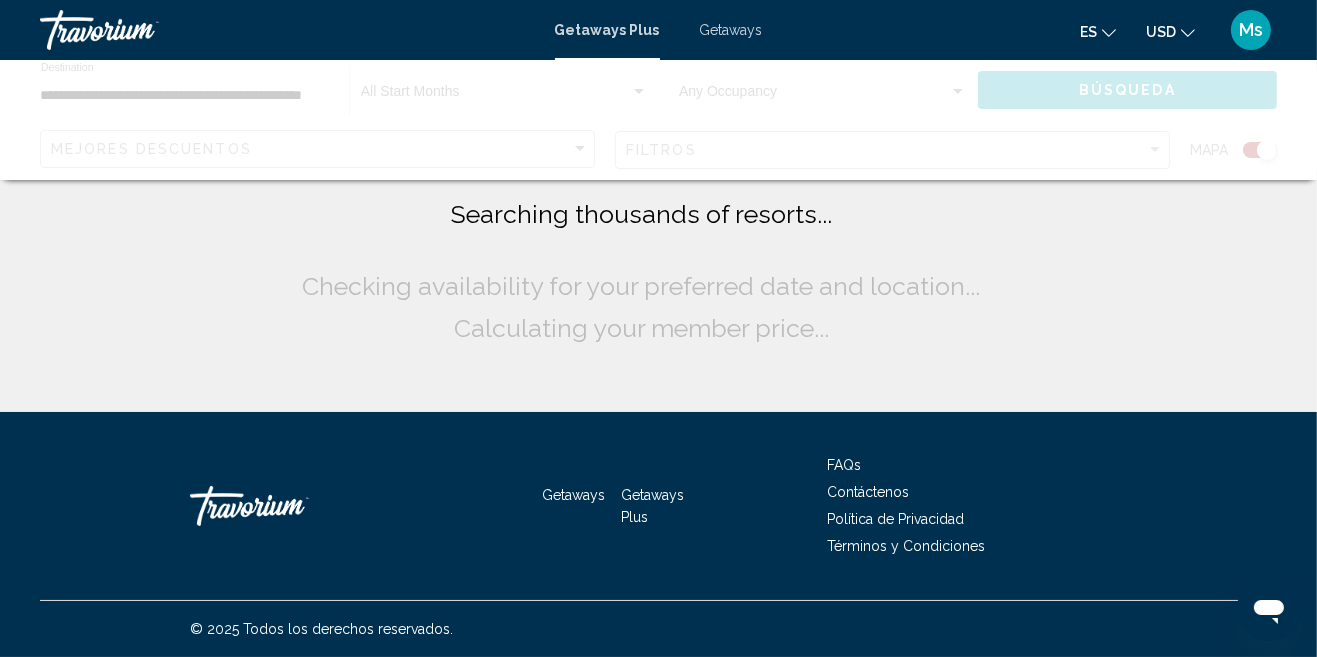scroll, scrollTop: 0, scrollLeft: 0, axis: both 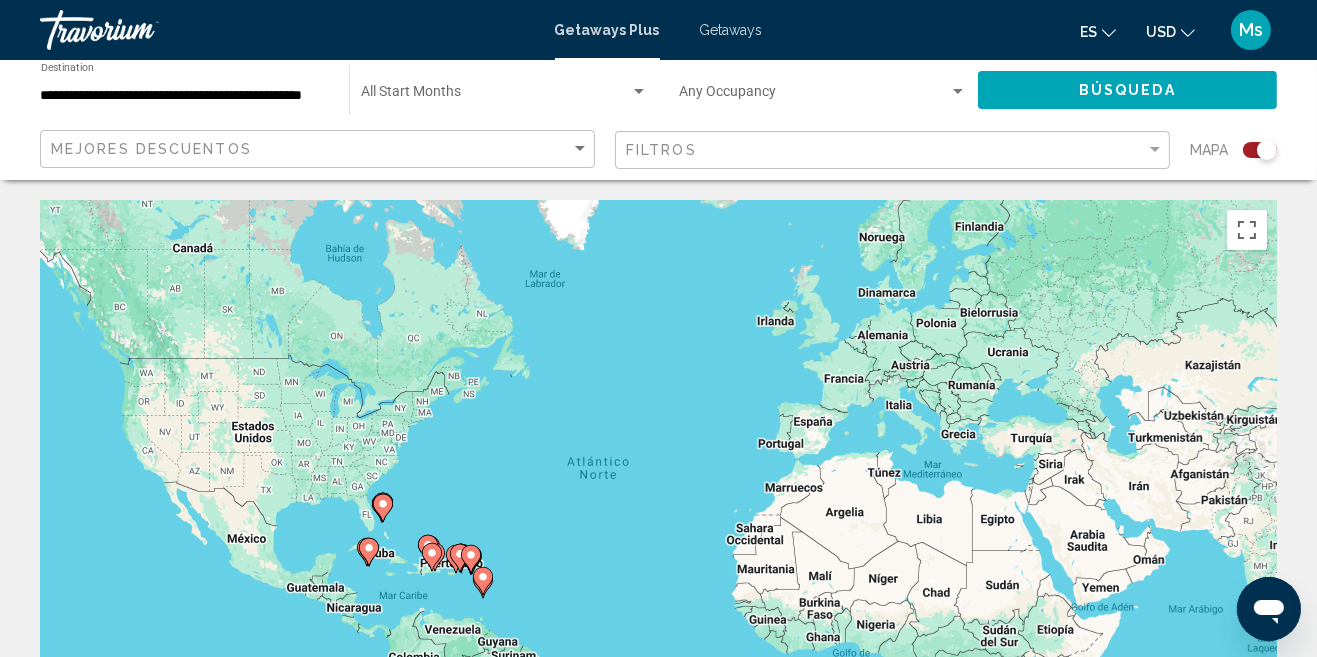 click 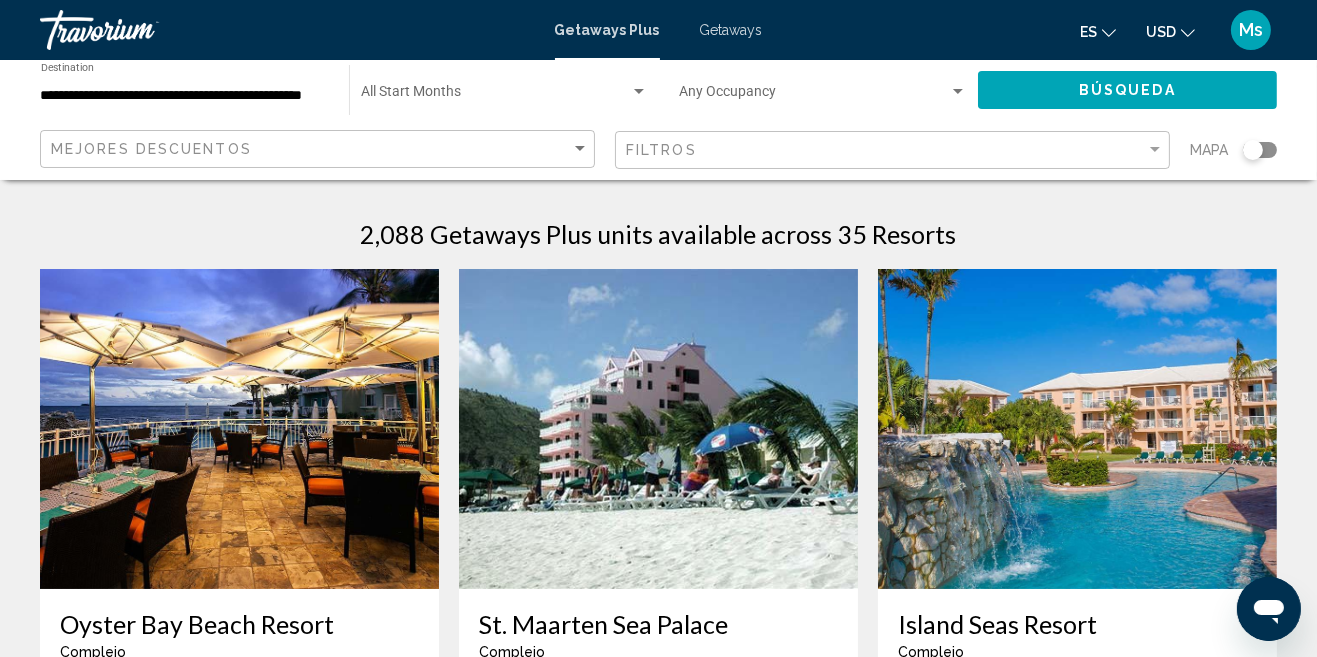 scroll, scrollTop: 0, scrollLeft: 0, axis: both 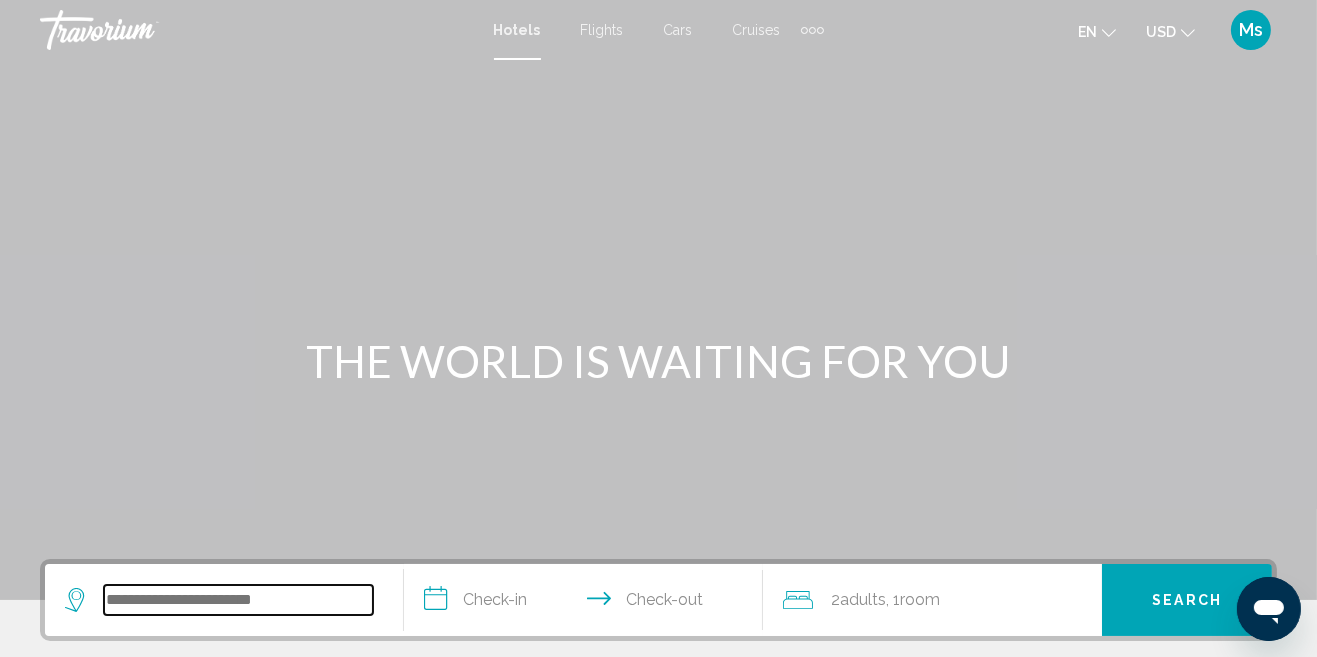 click at bounding box center (238, 600) 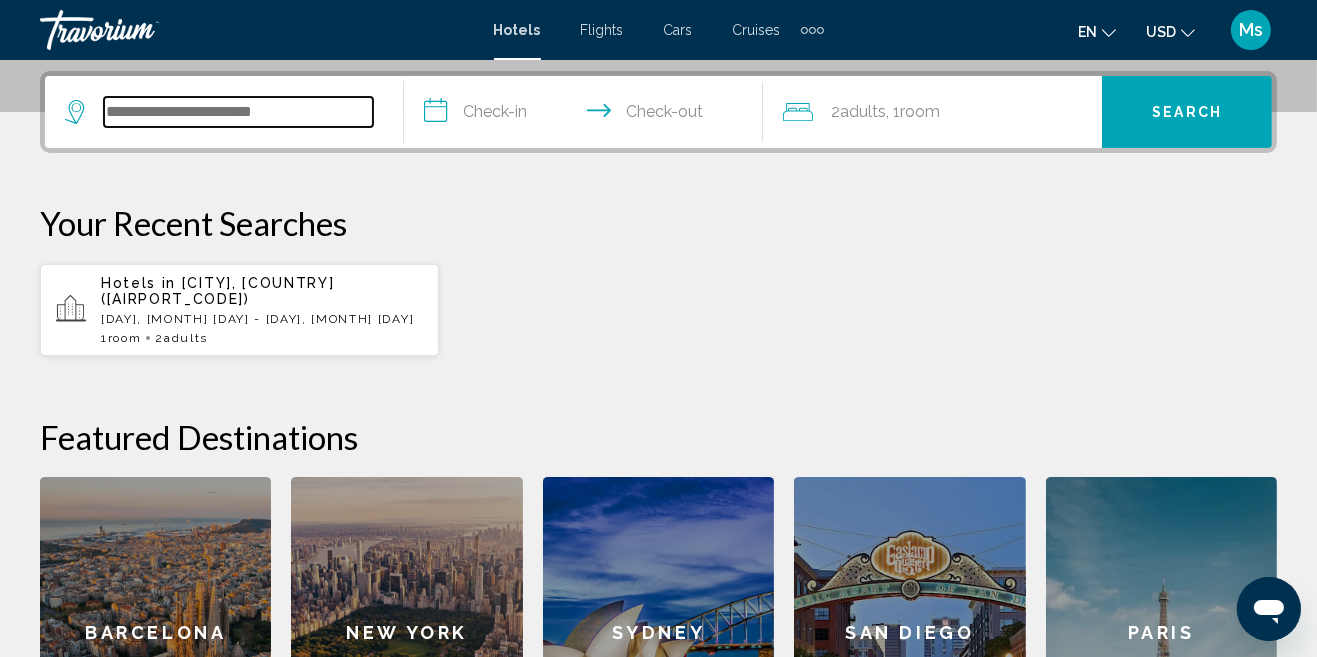 scroll, scrollTop: 493, scrollLeft: 0, axis: vertical 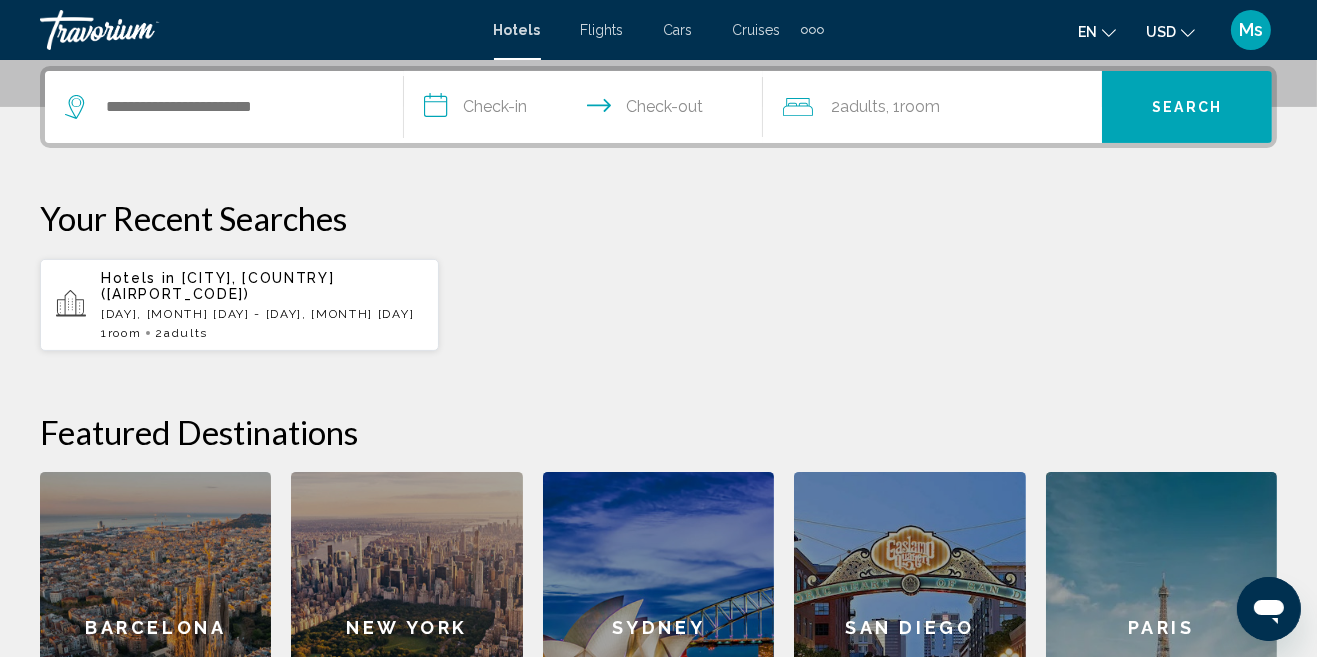 click on "Hotels in    [CITY], [COUNTRY] ([AIRPORT_CODE])  [MONTH], [DAY] - [MONTH], [DAY]  1  Room rooms 2  Adult Adults" at bounding box center [262, 305] 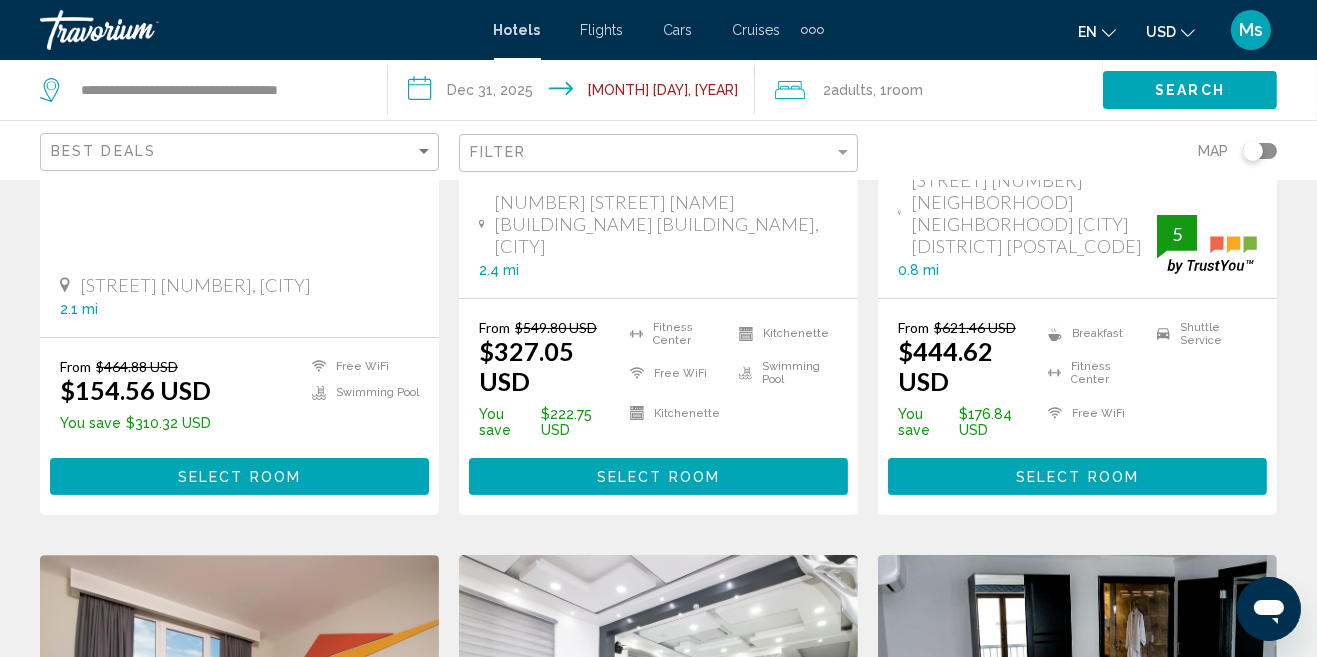 scroll, scrollTop: 0, scrollLeft: 0, axis: both 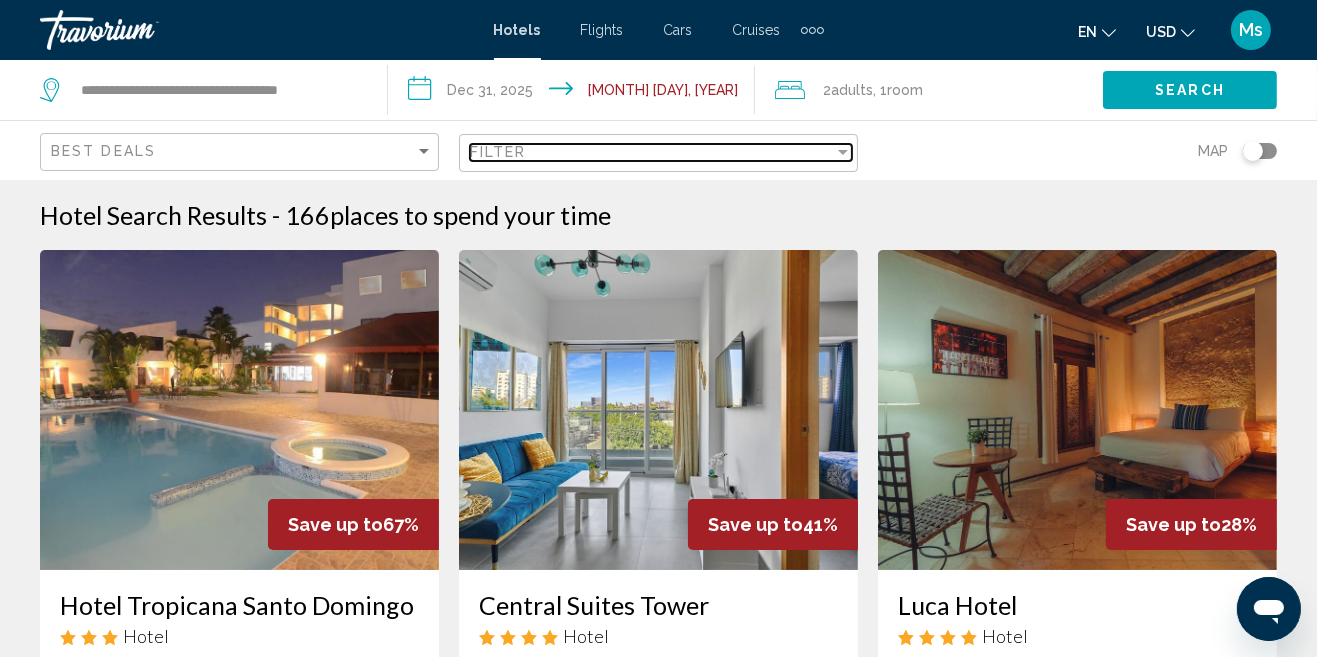 click on "Filter" at bounding box center [652, 152] 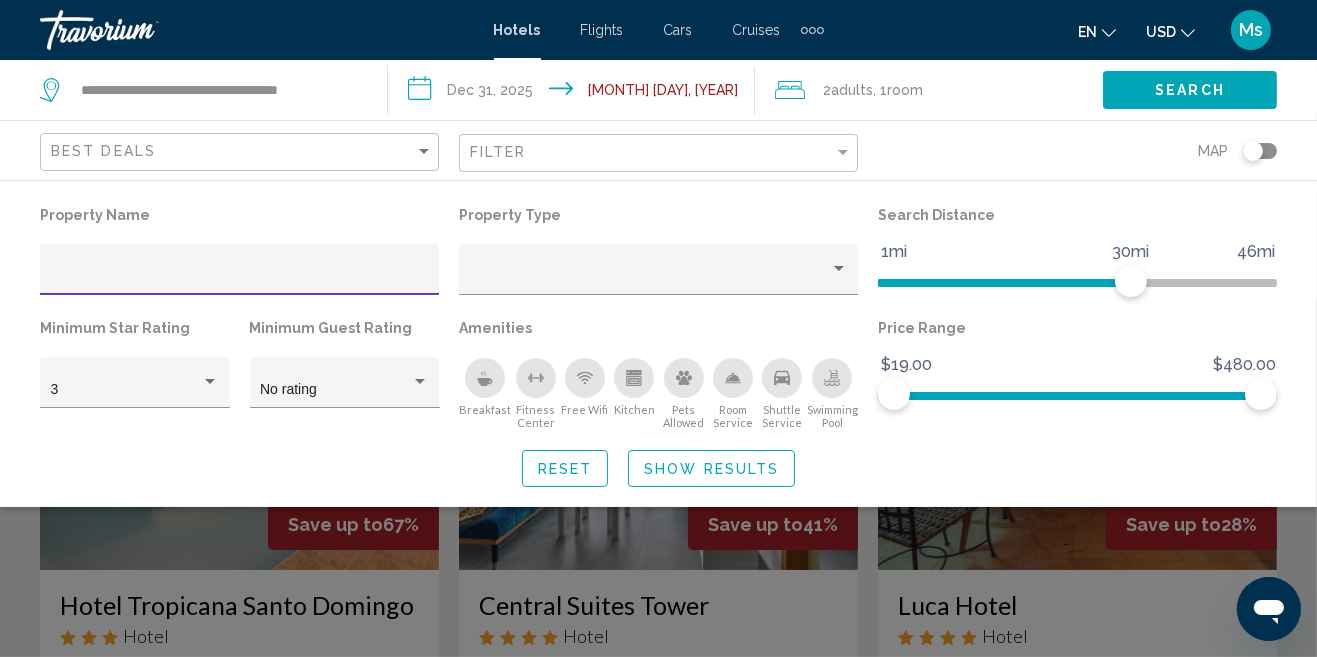 click at bounding box center (240, 277) 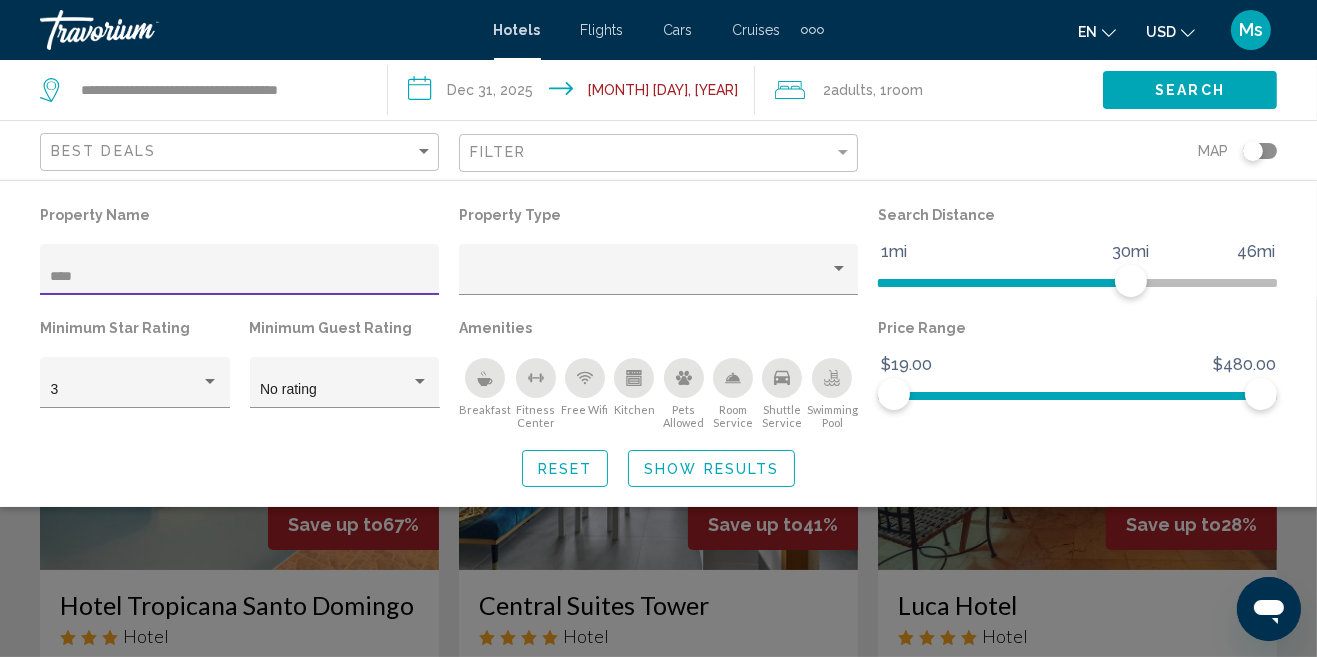 type on "*****" 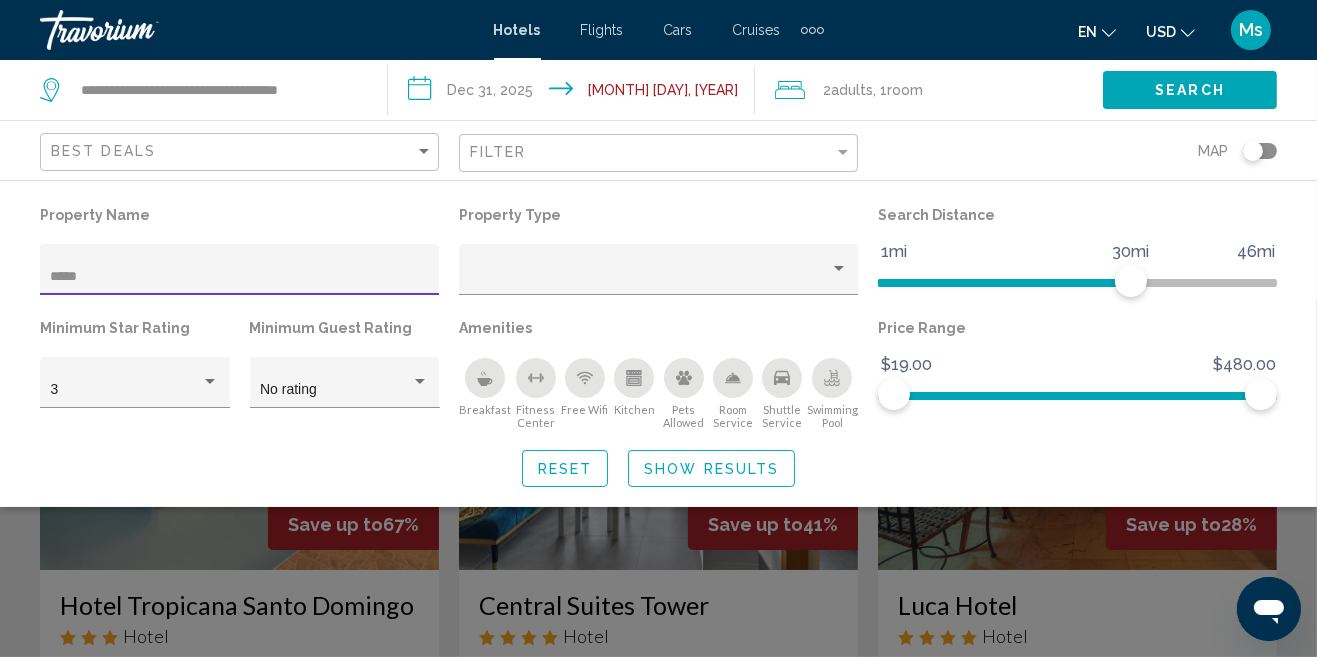 click on "Show Results" 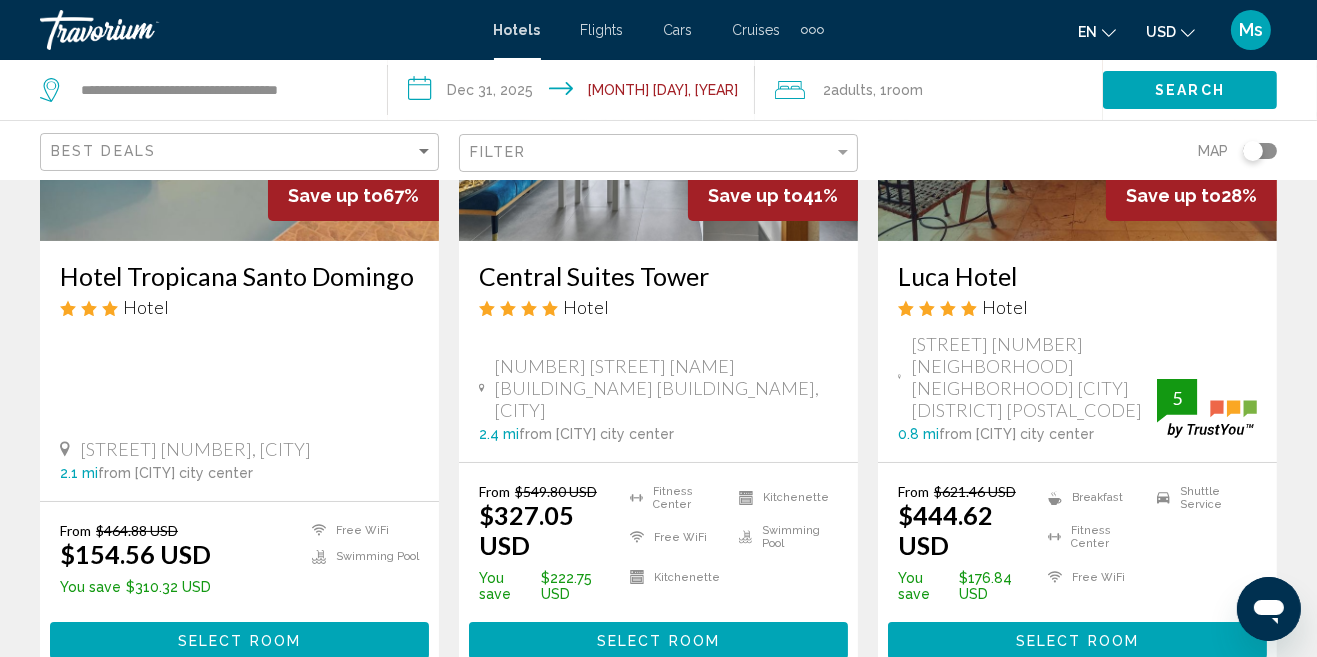 scroll, scrollTop: 0, scrollLeft: 0, axis: both 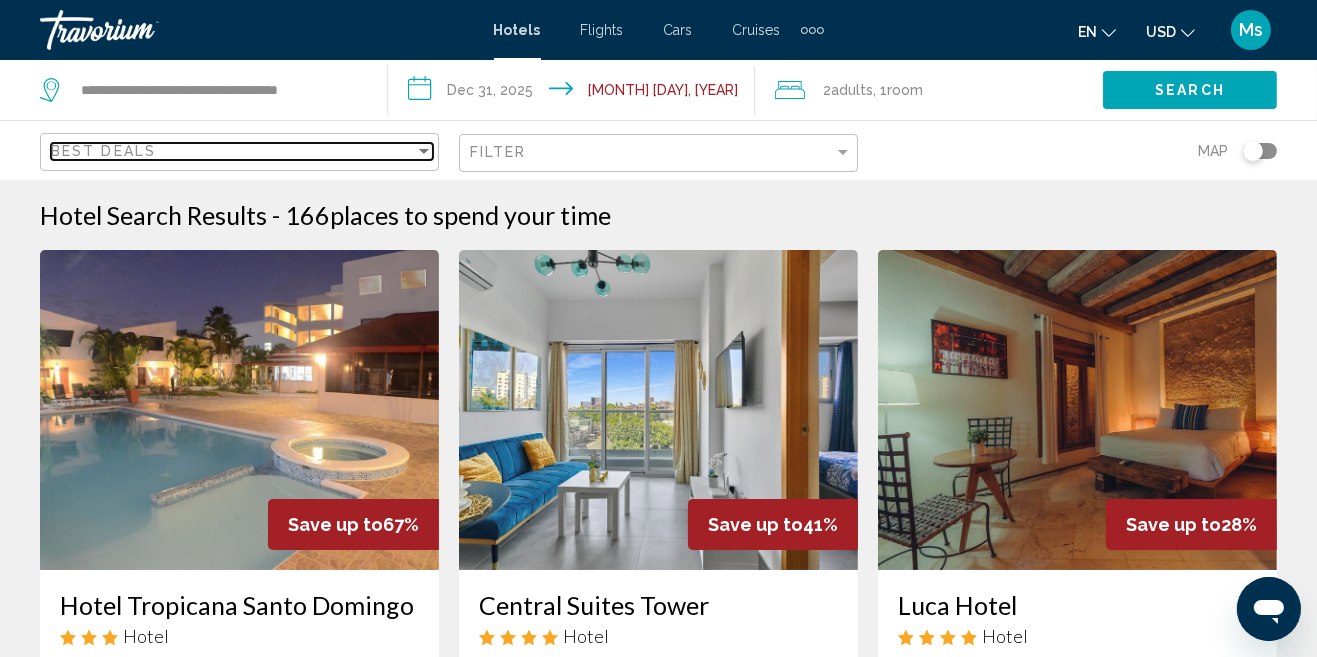 click at bounding box center (424, 151) 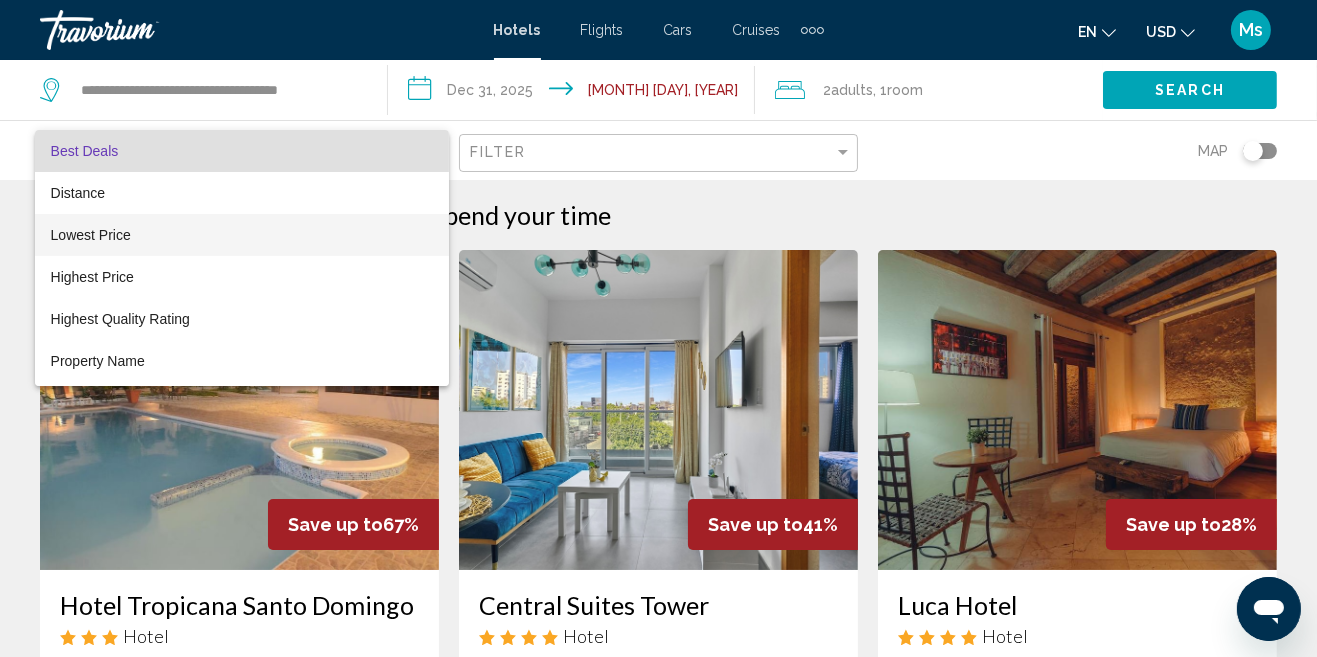 click on "Lowest Price" at bounding box center [242, 235] 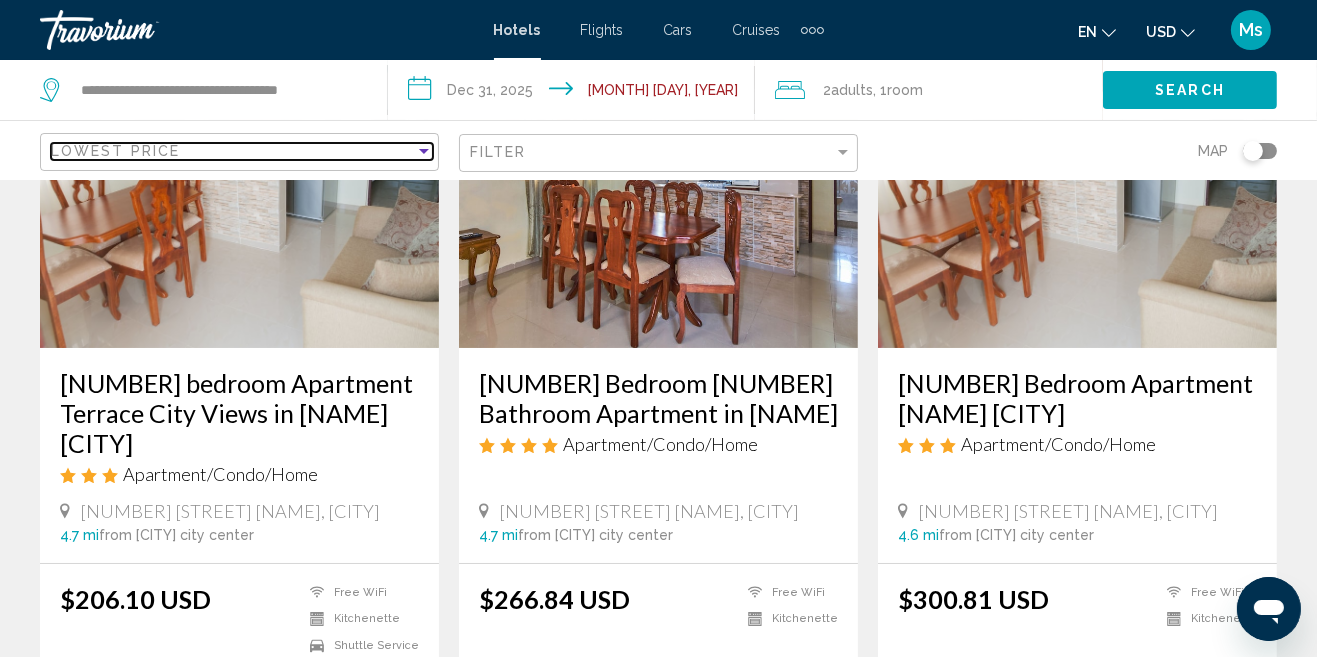 scroll, scrollTop: 0, scrollLeft: 0, axis: both 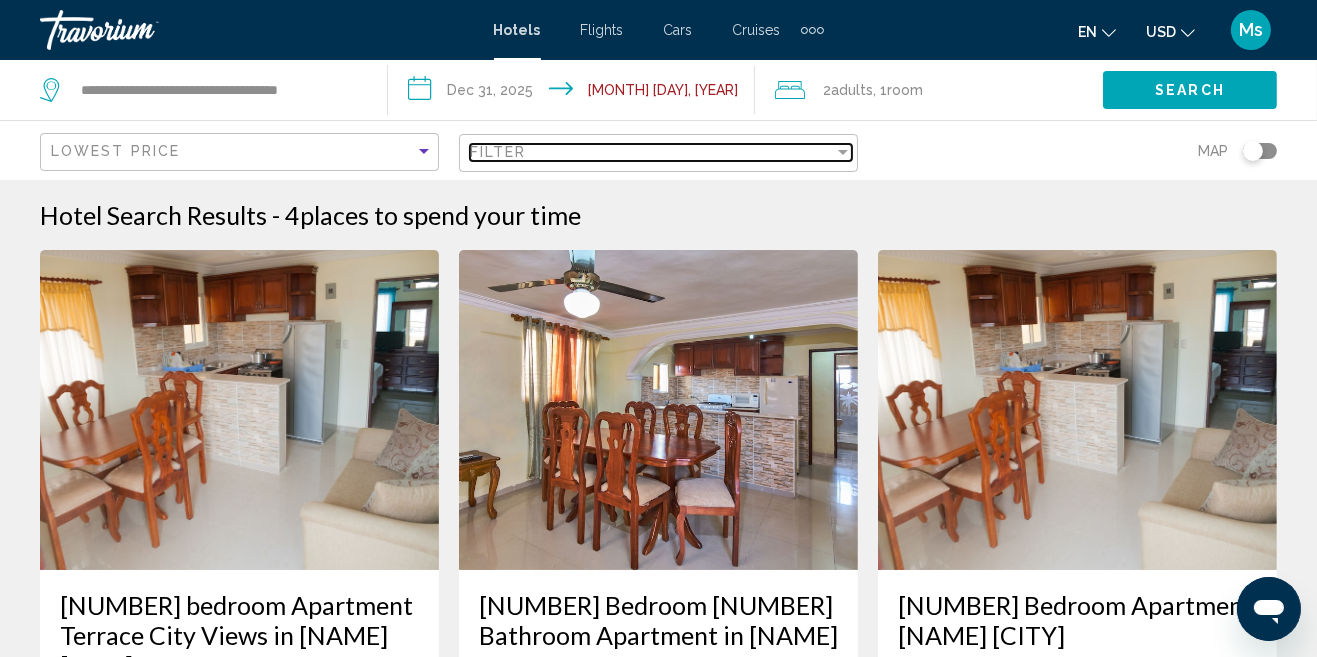 click at bounding box center (843, 152) 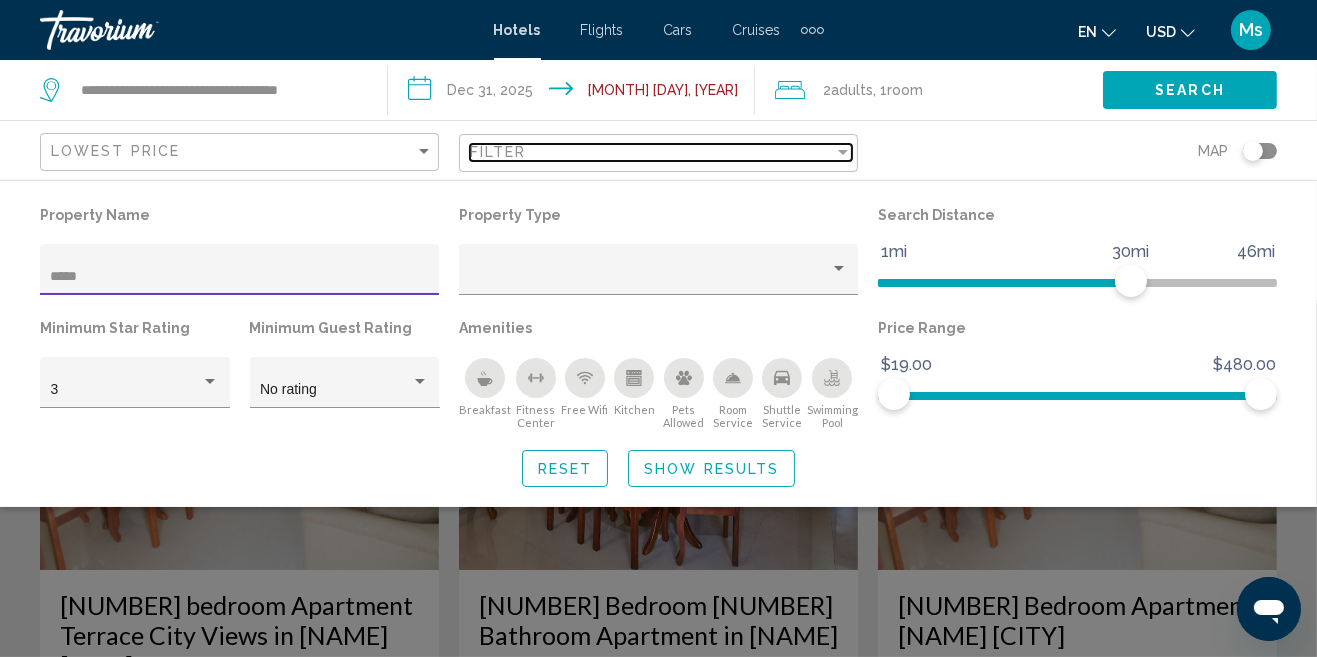 click at bounding box center [843, 152] 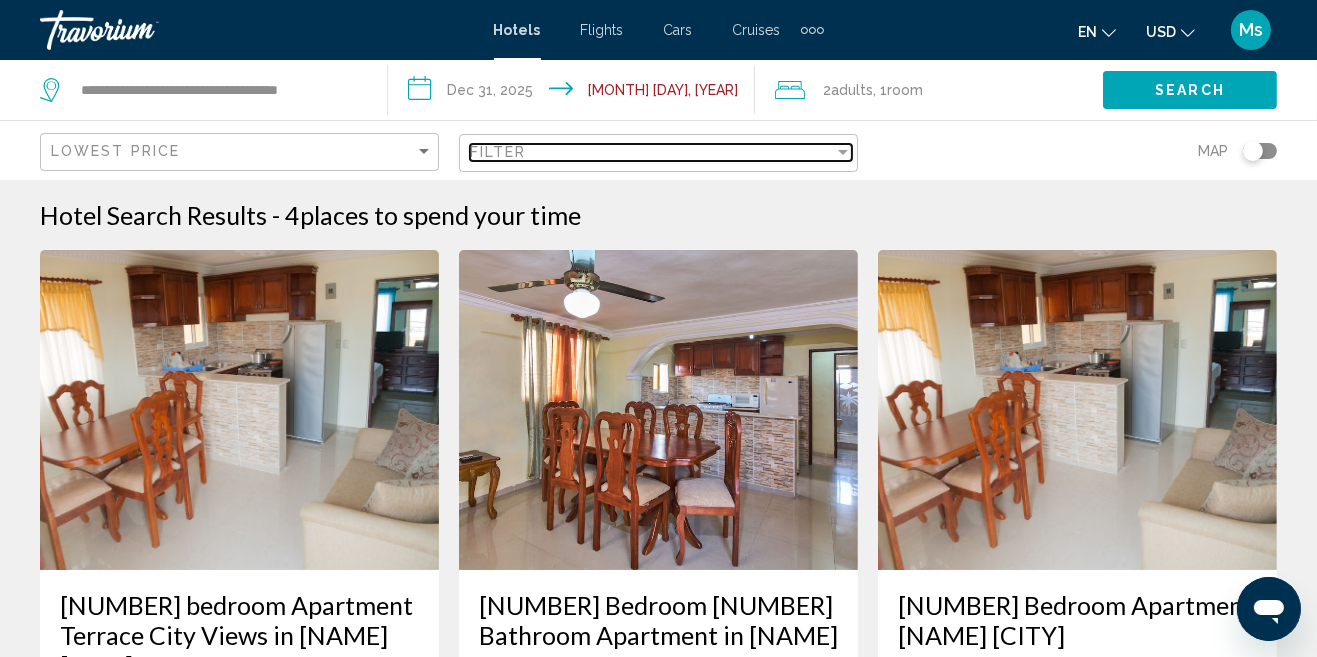 click at bounding box center (843, 152) 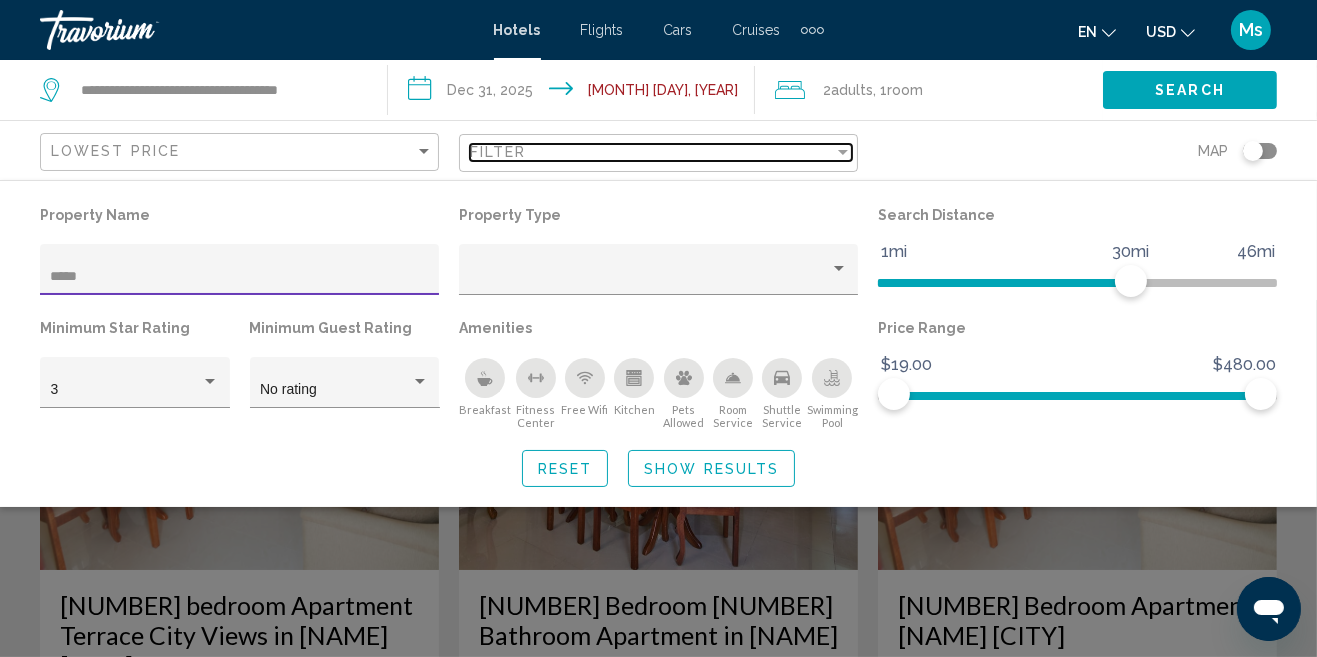 click on "Filter" at bounding box center [652, 152] 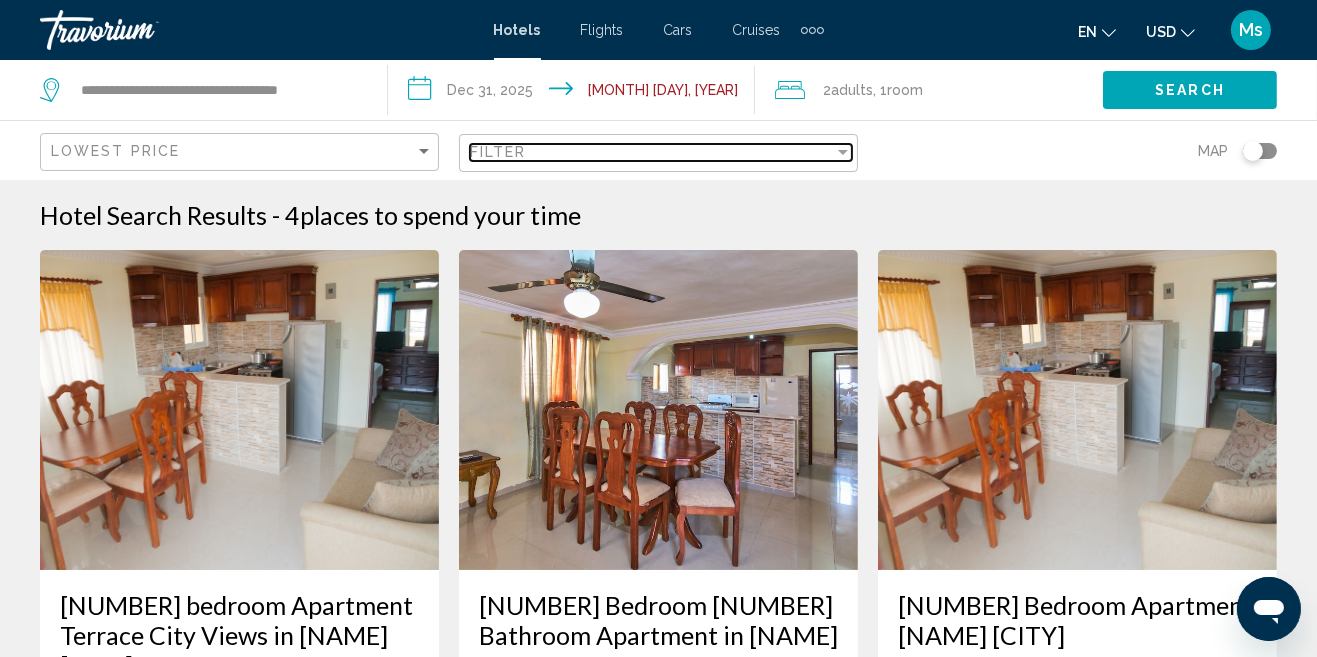click at bounding box center [843, 152] 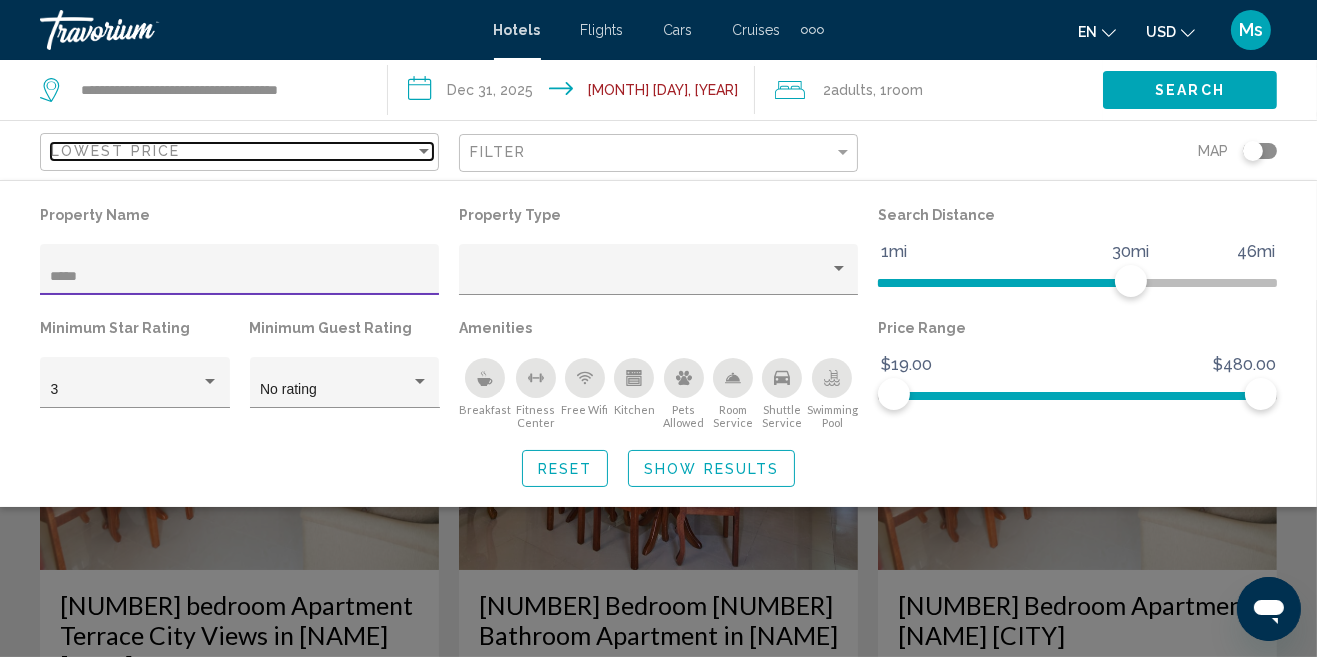 click at bounding box center (424, 151) 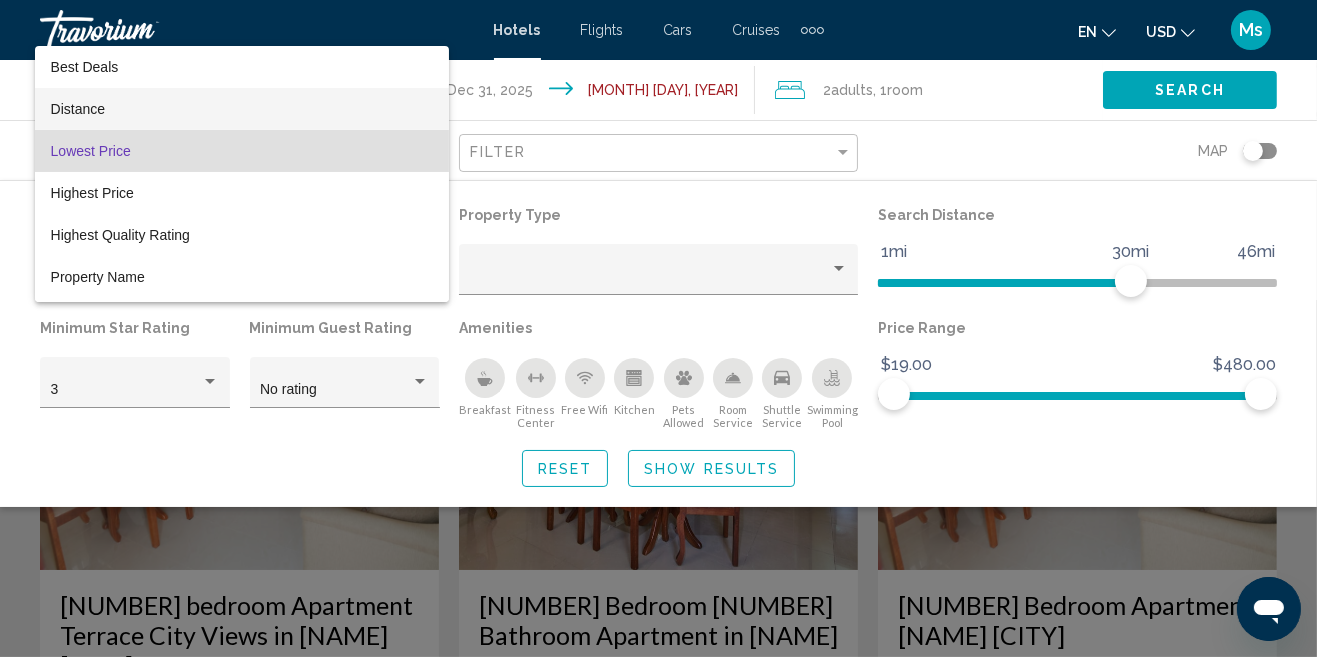 click on "Distance" at bounding box center [242, 109] 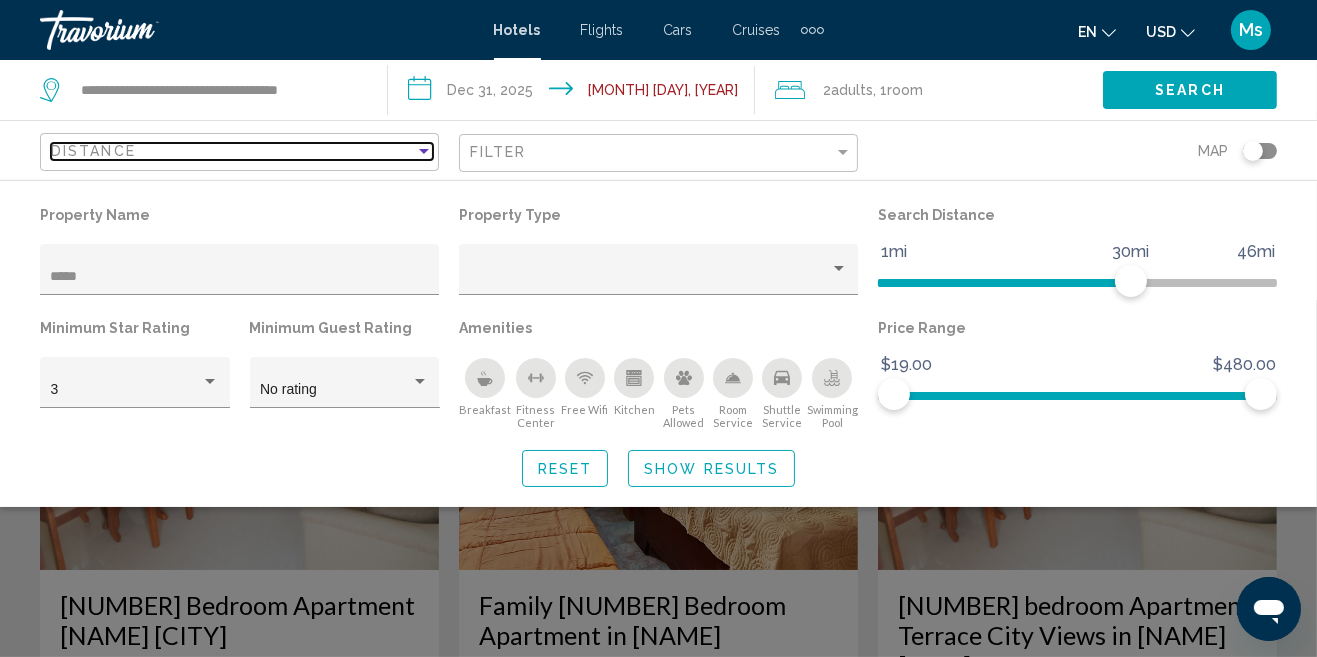 click on "Distance" at bounding box center (233, 151) 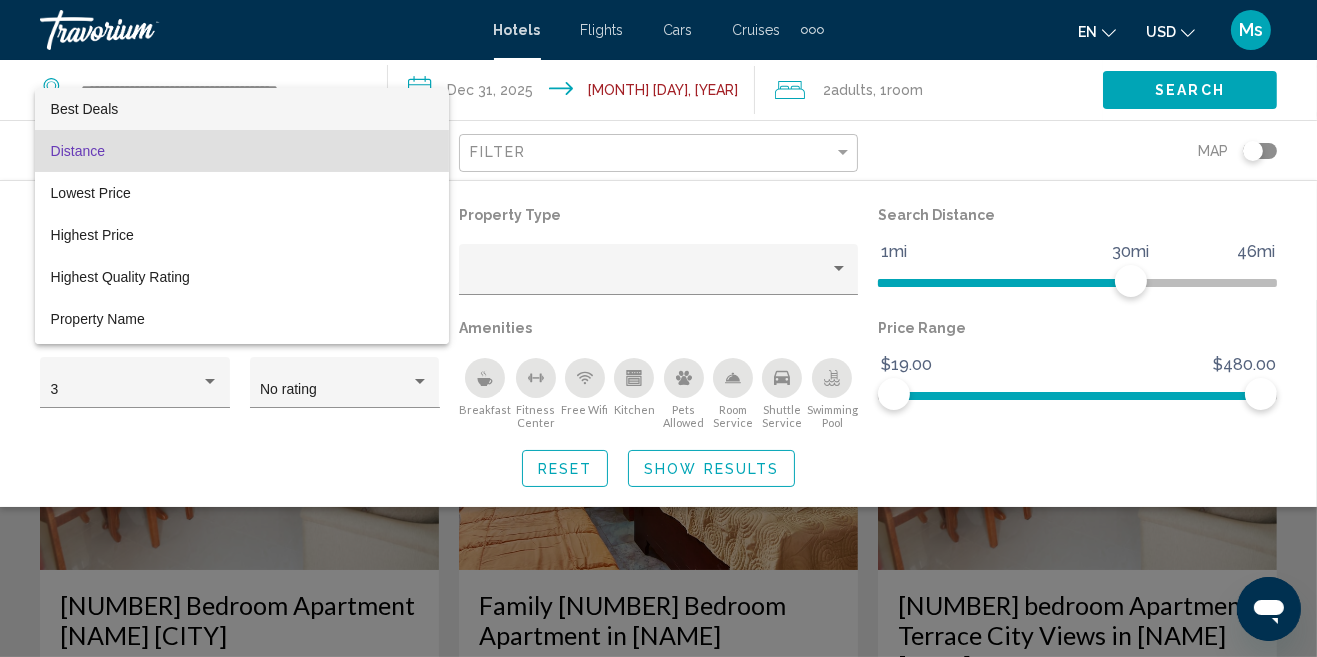 click on "Best Deals" at bounding box center (242, 109) 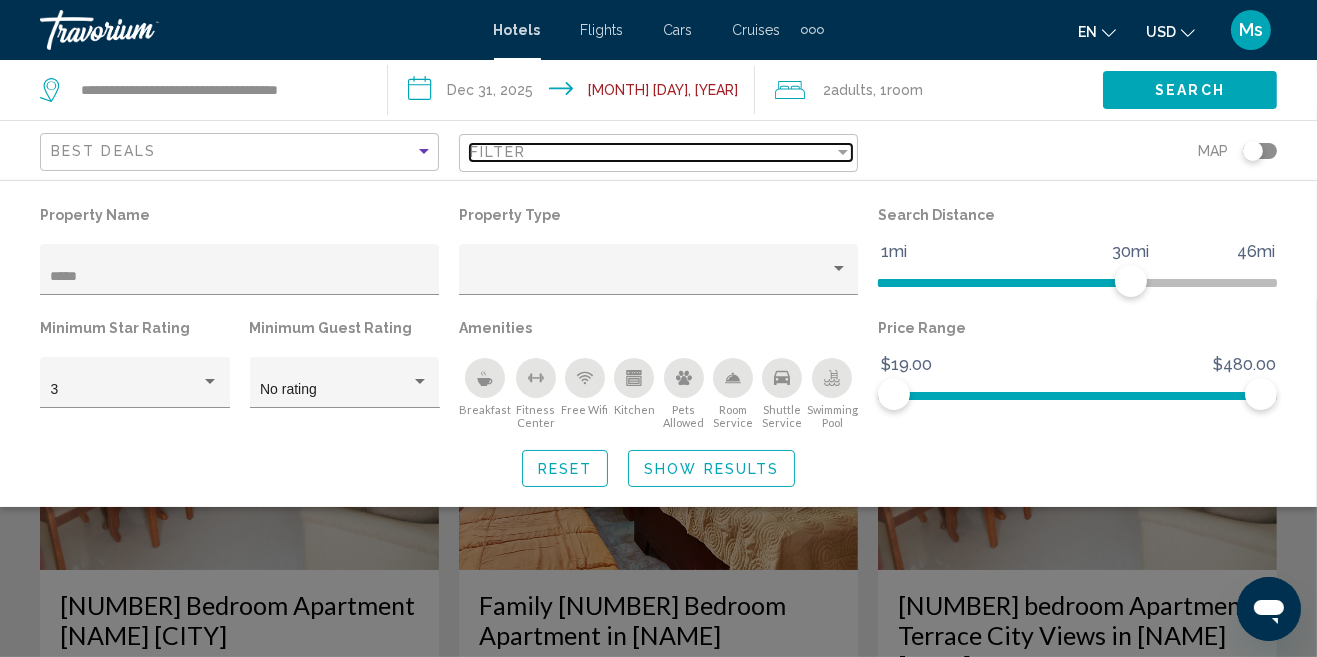 click on "Filter" at bounding box center (652, 152) 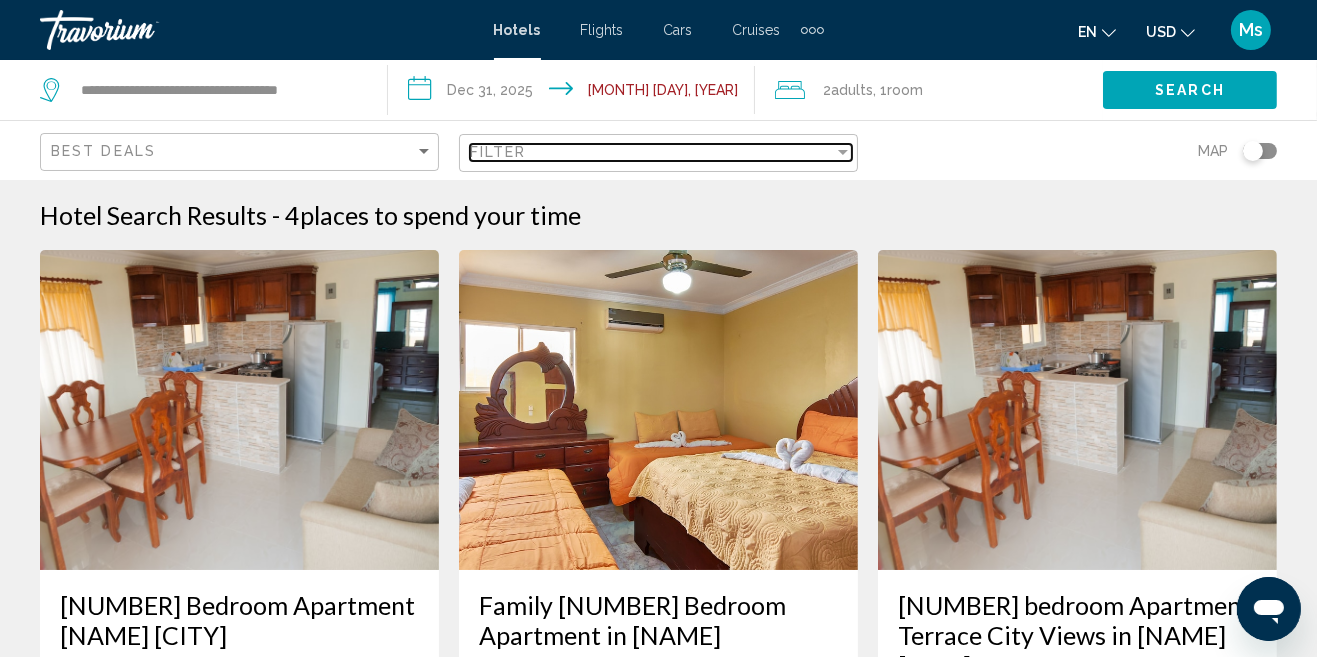 click on "Filter" at bounding box center [652, 152] 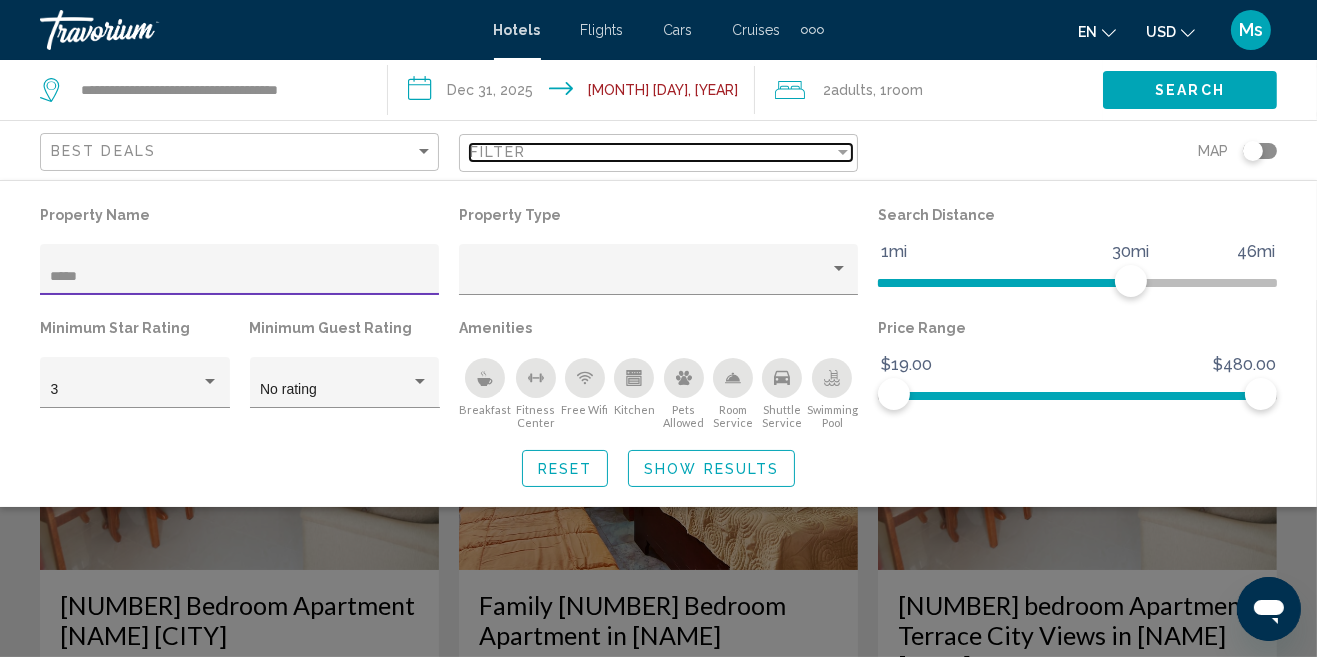 click on "Filter" at bounding box center (652, 152) 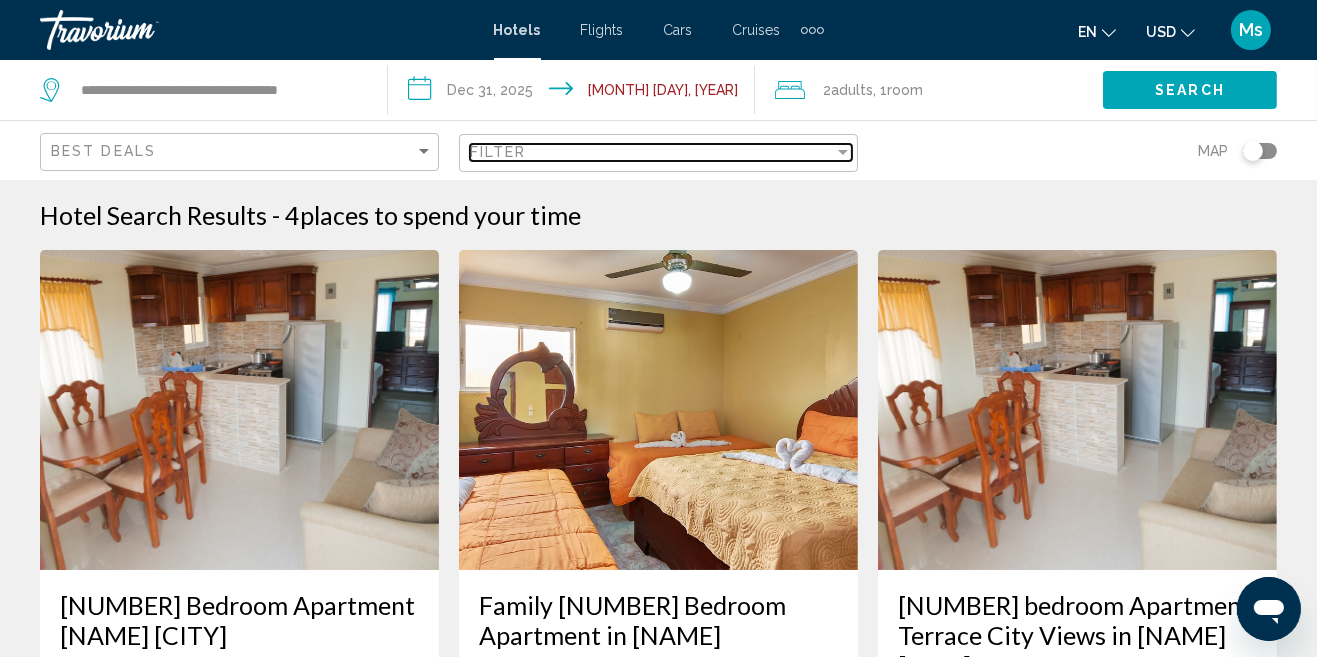 click on "Filter" at bounding box center (652, 152) 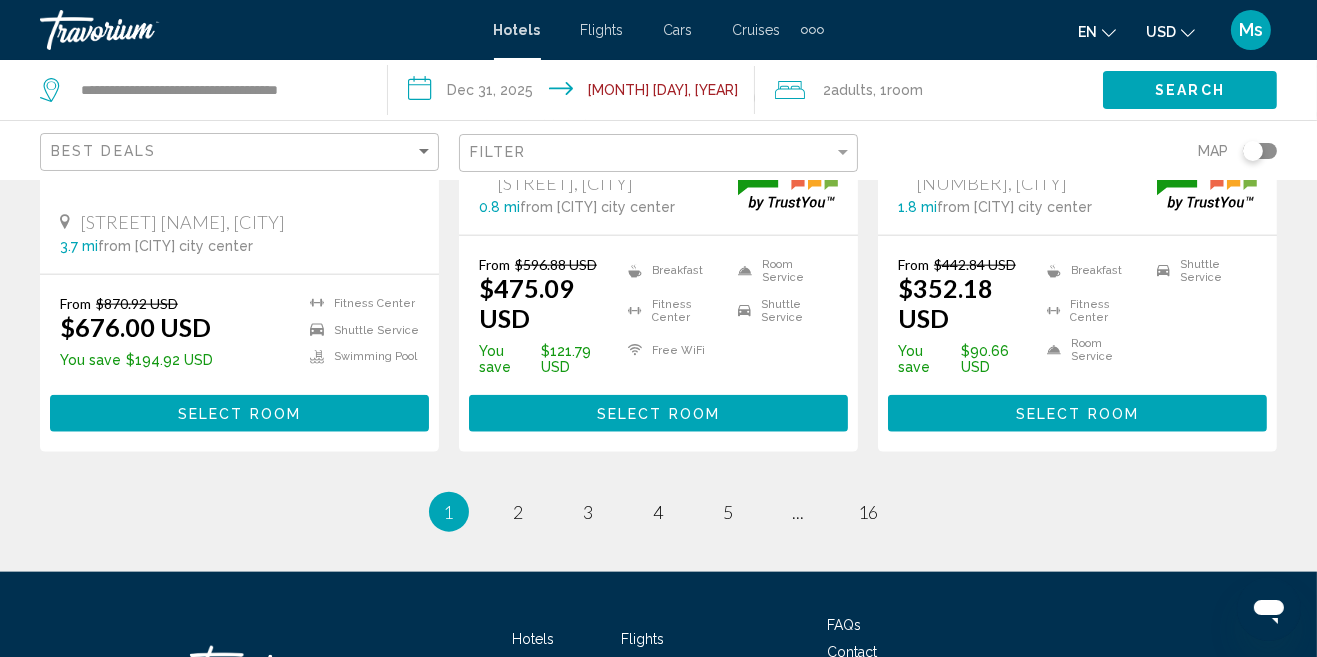 scroll, scrollTop: 2914, scrollLeft: 0, axis: vertical 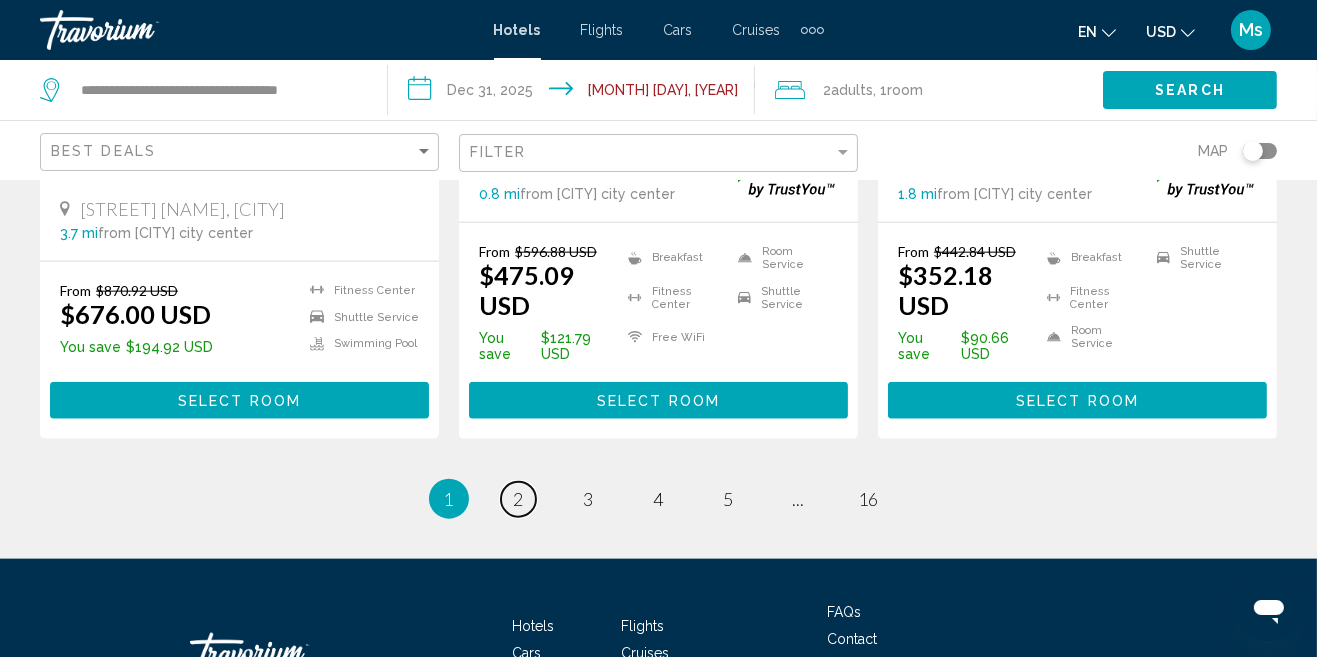 click on "2" at bounding box center [519, 499] 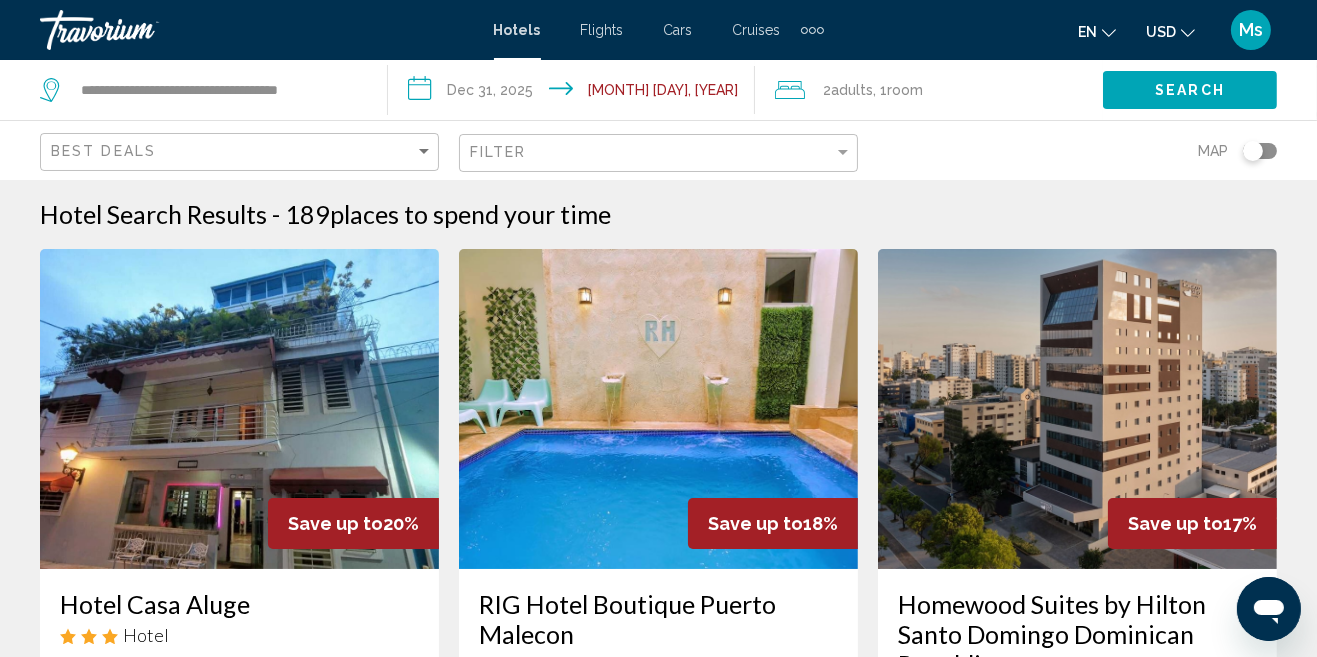 scroll, scrollTop: 0, scrollLeft: 0, axis: both 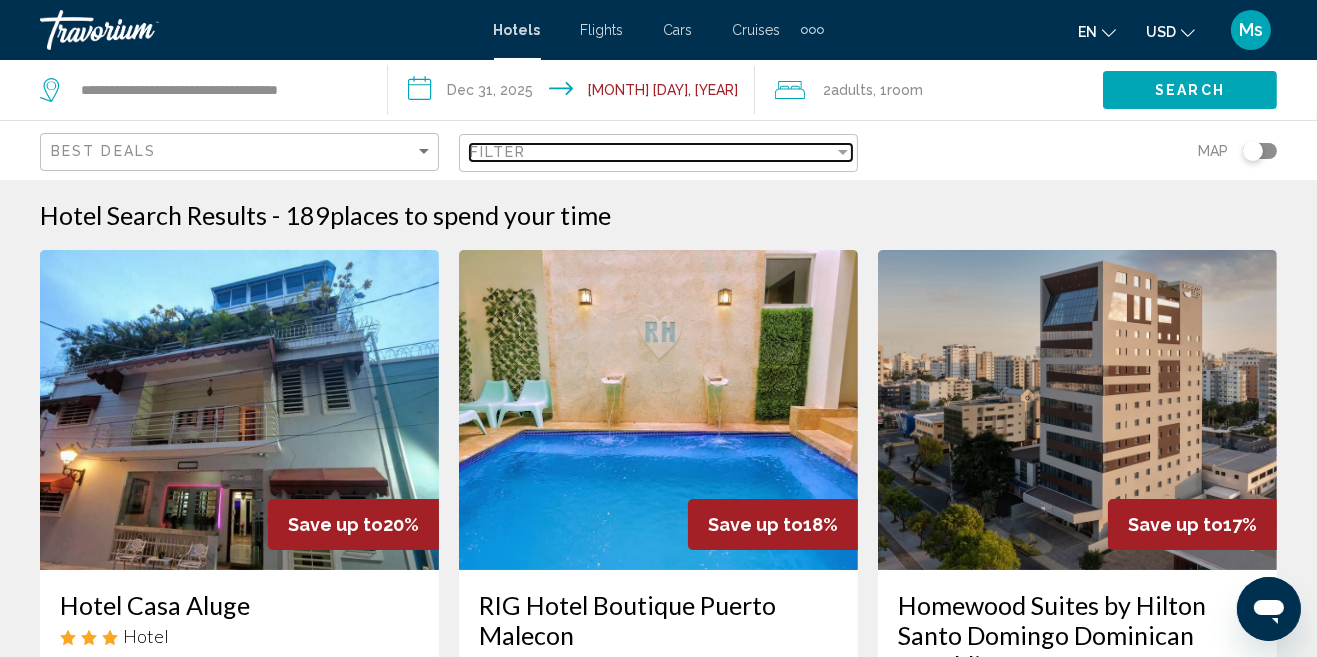click on "Filter" at bounding box center (652, 152) 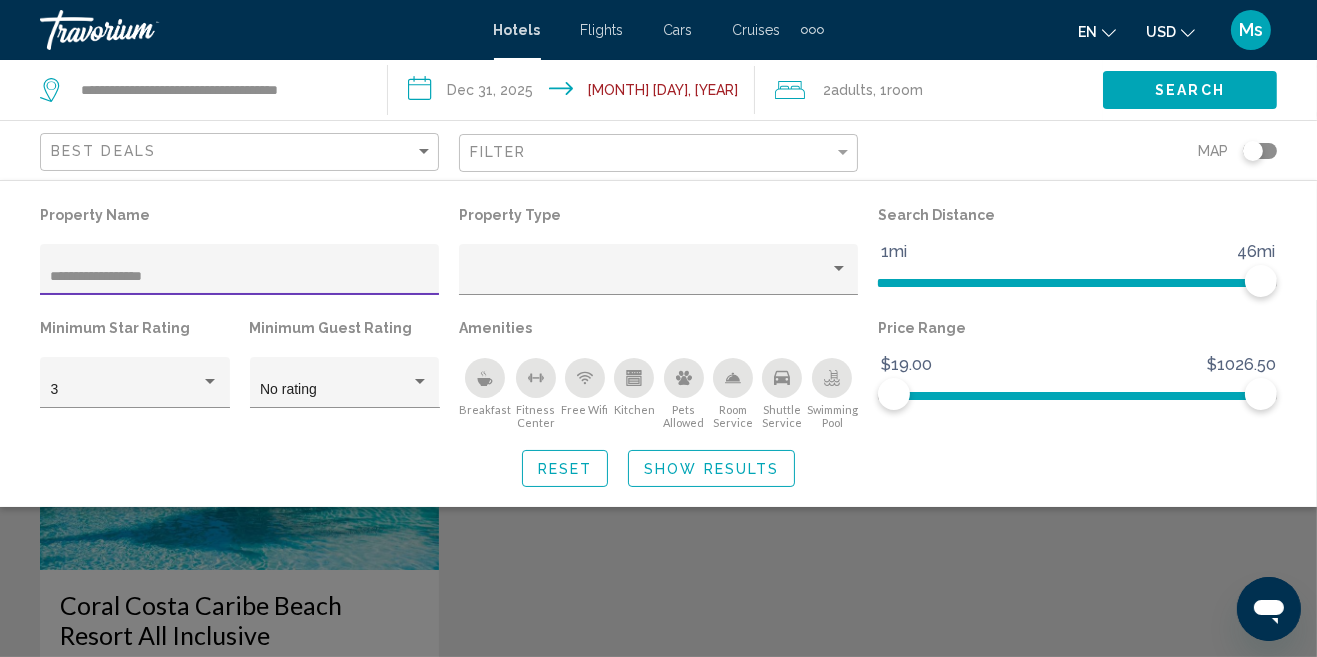 type on "**********" 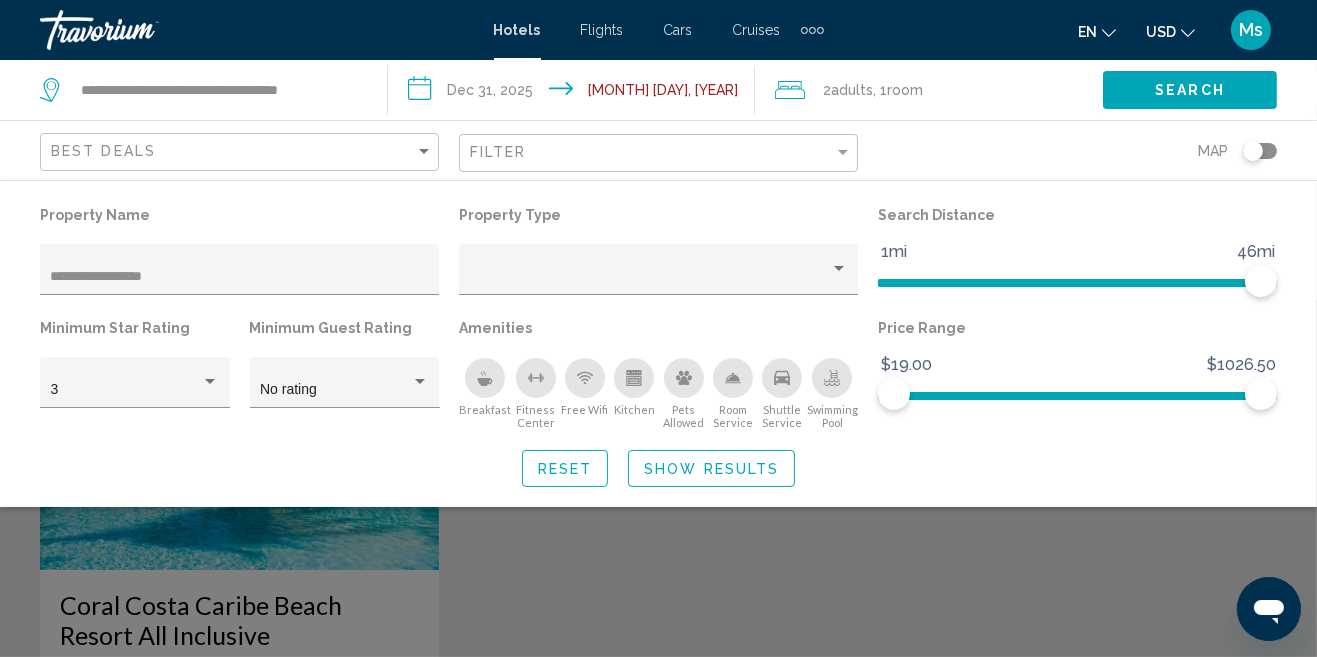 click on "Show Results" 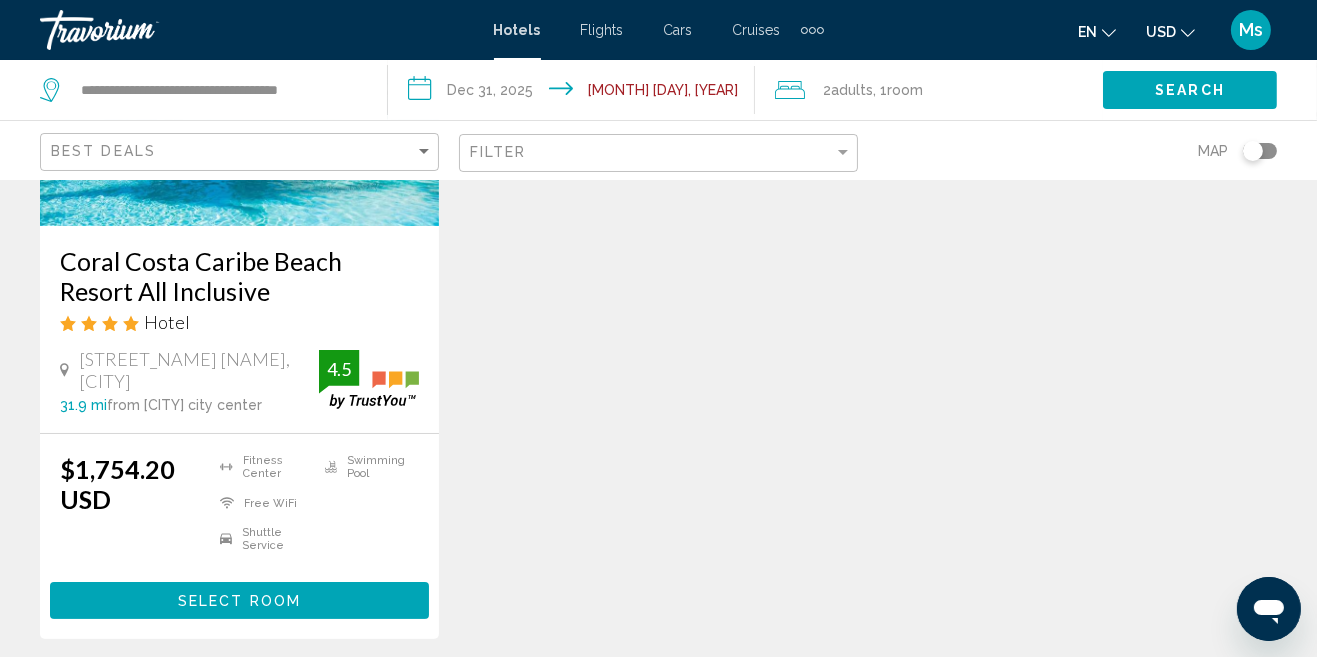scroll, scrollTop: 345, scrollLeft: 0, axis: vertical 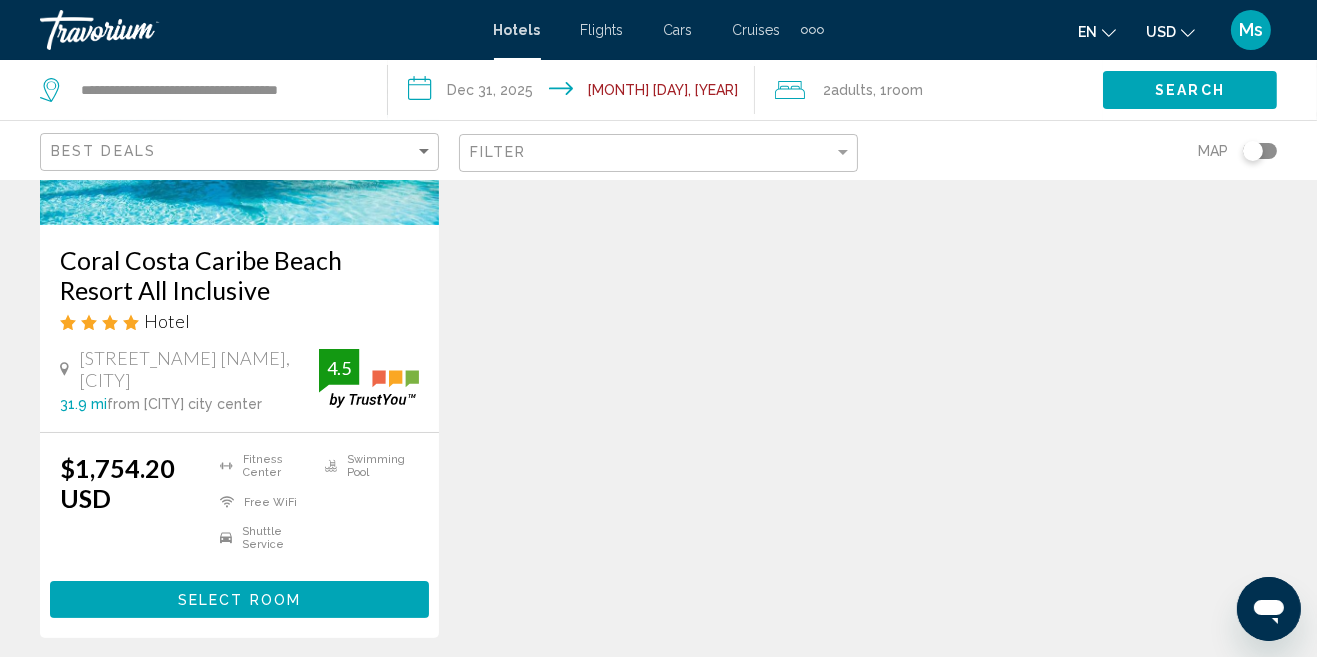 click on "Select Room" at bounding box center [239, 599] 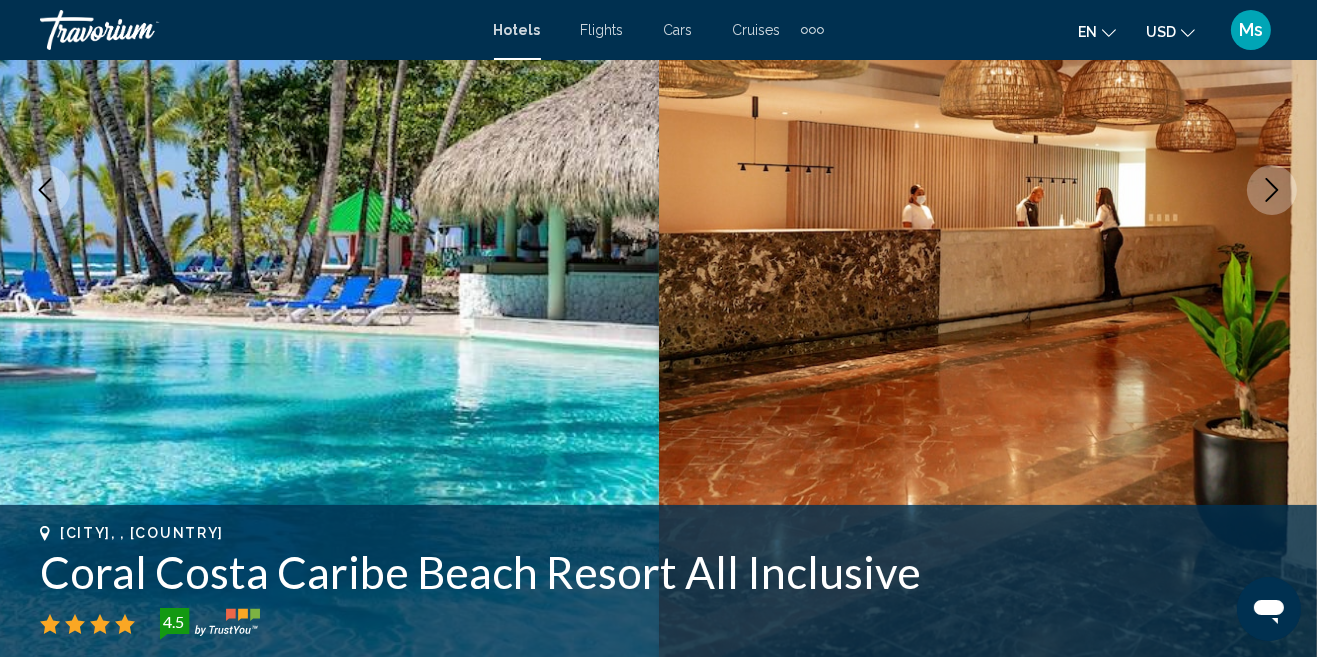scroll, scrollTop: 205, scrollLeft: 0, axis: vertical 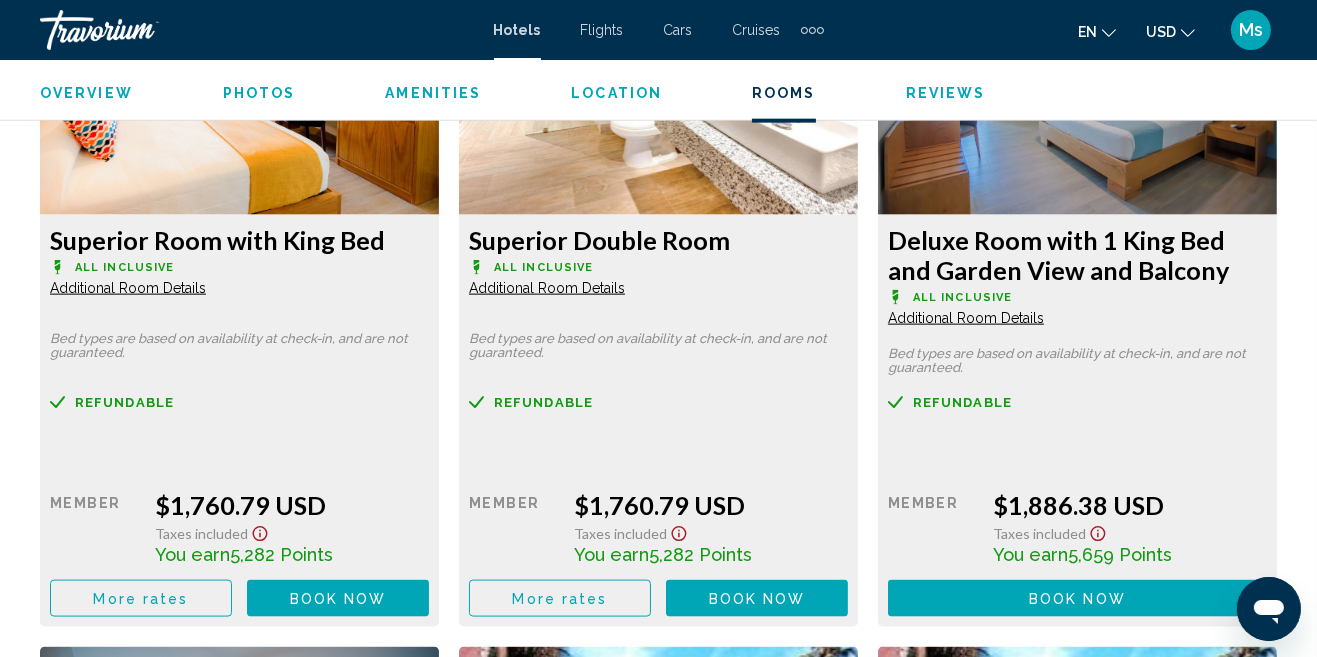 click on "Book now" at bounding box center [338, 599] 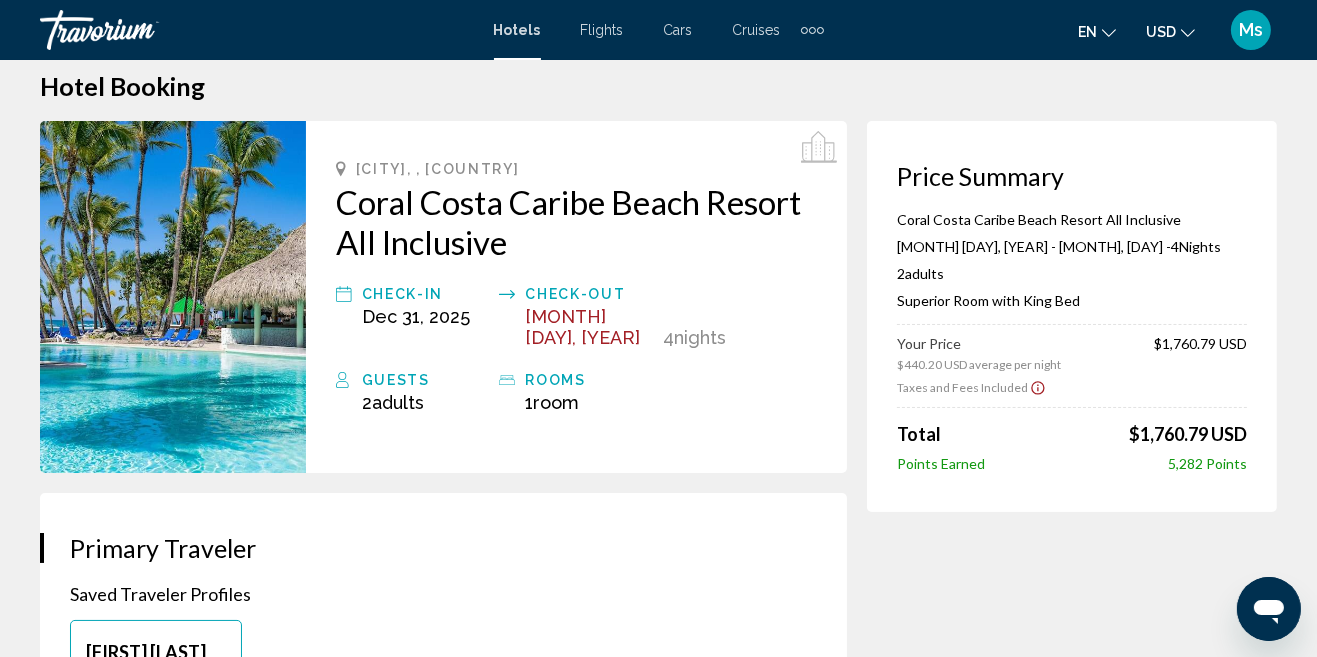 scroll, scrollTop: 0, scrollLeft: 0, axis: both 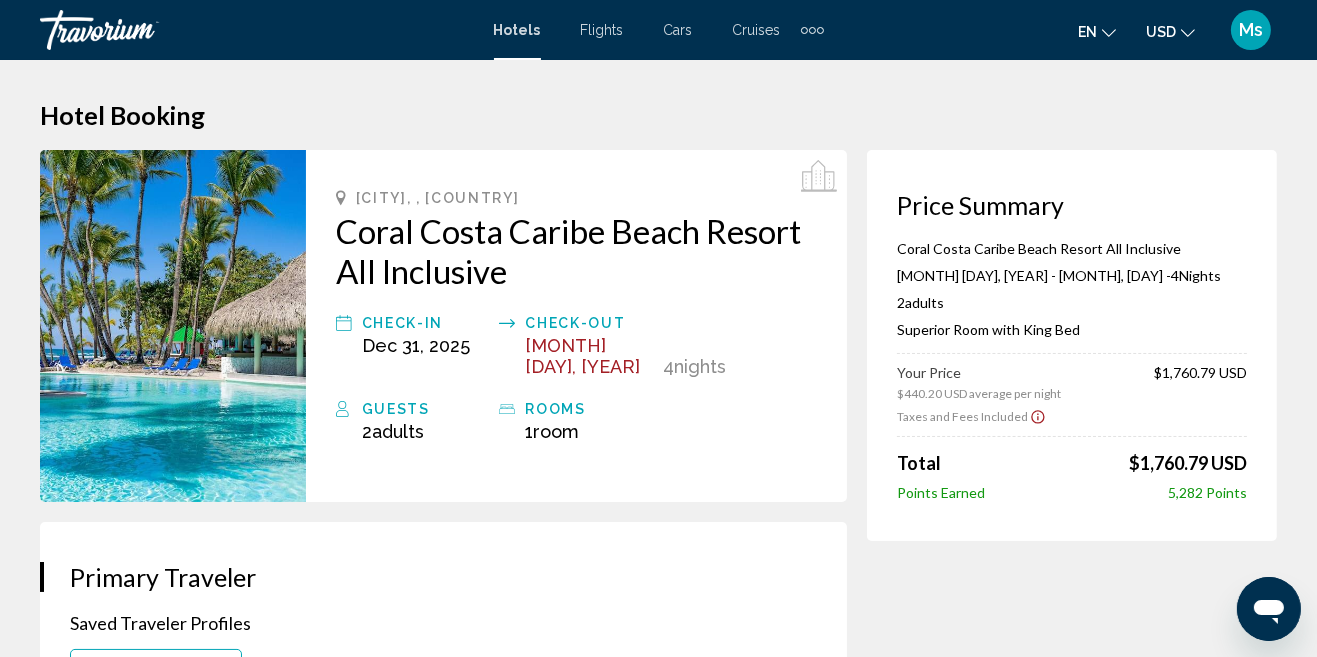 click at bounding box center (820, 30) 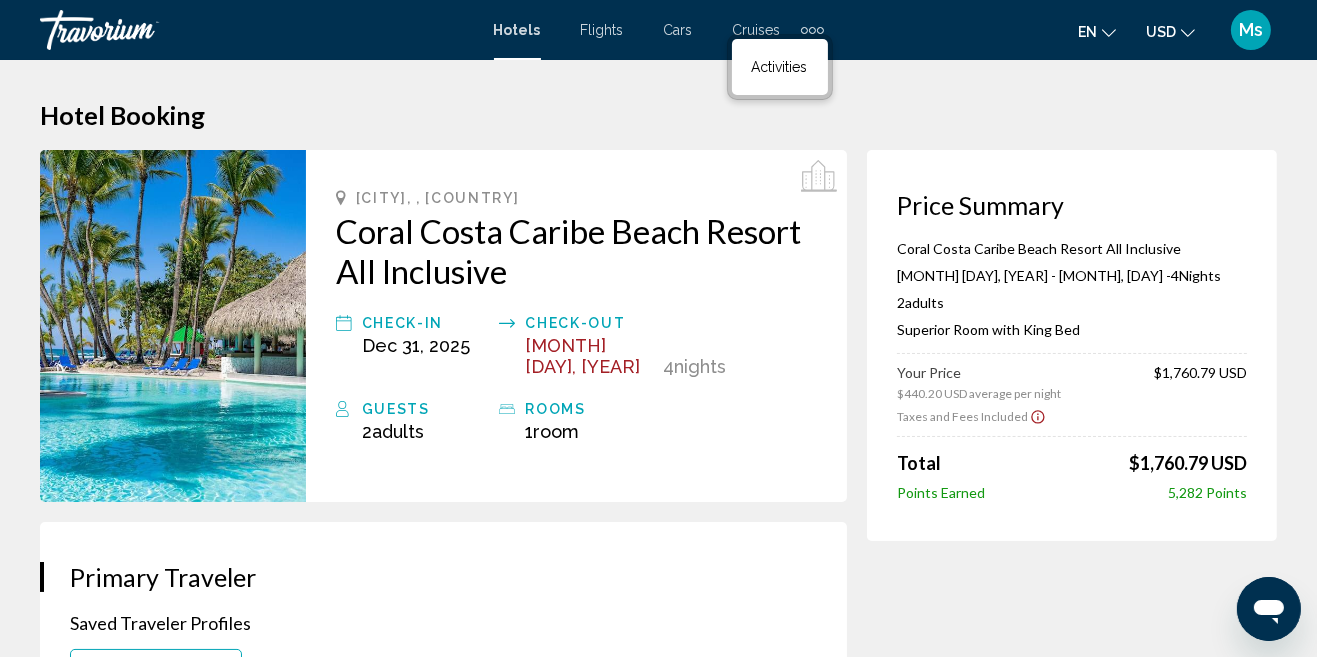 click on "Cars" at bounding box center [678, 30] 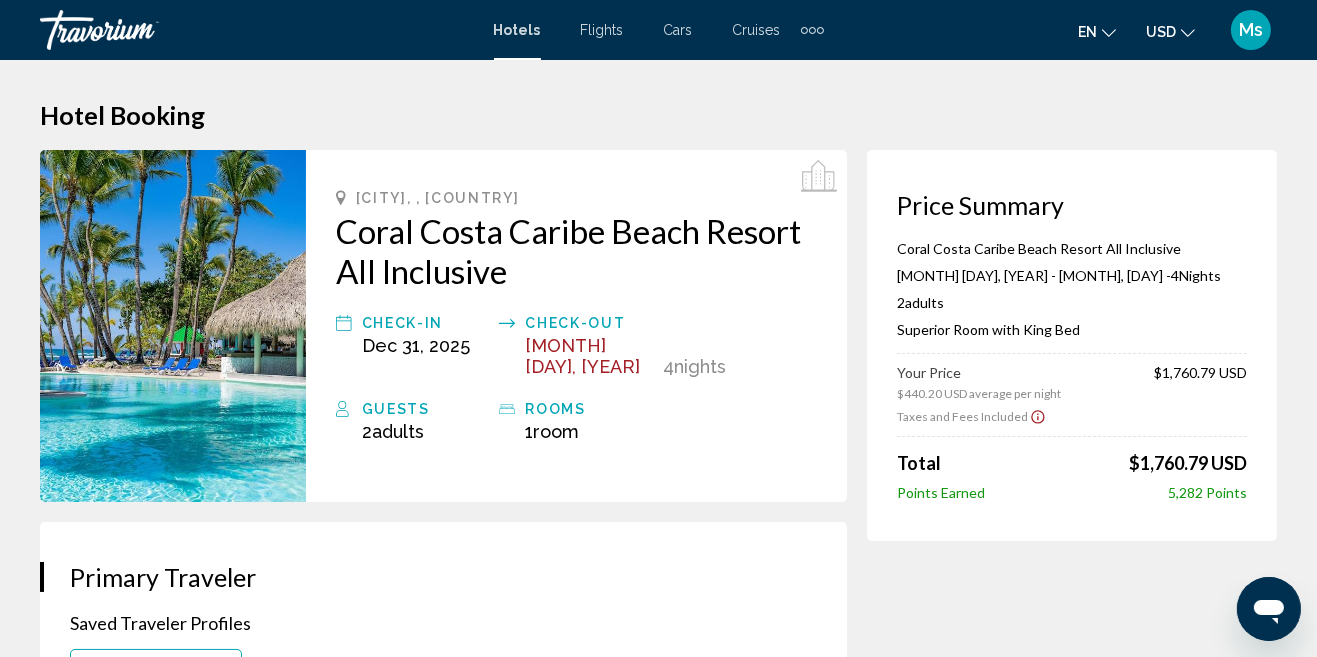 click on "Cruises" at bounding box center (757, 30) 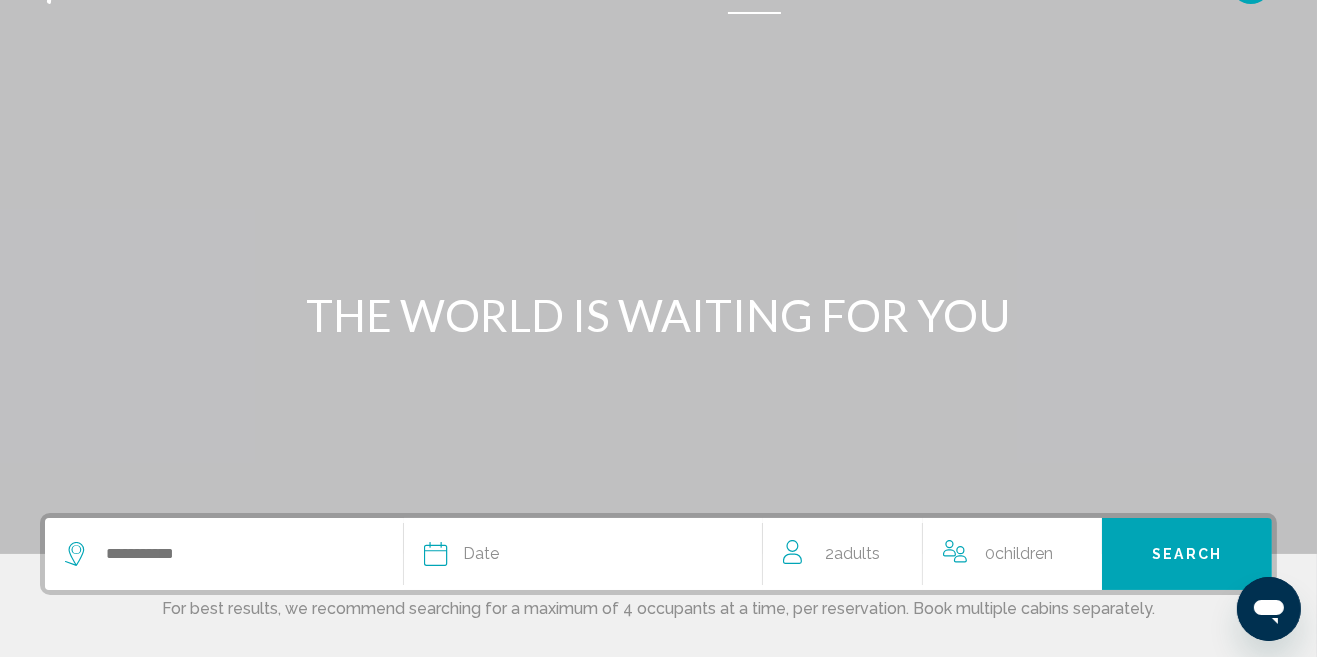 scroll, scrollTop: 44, scrollLeft: 0, axis: vertical 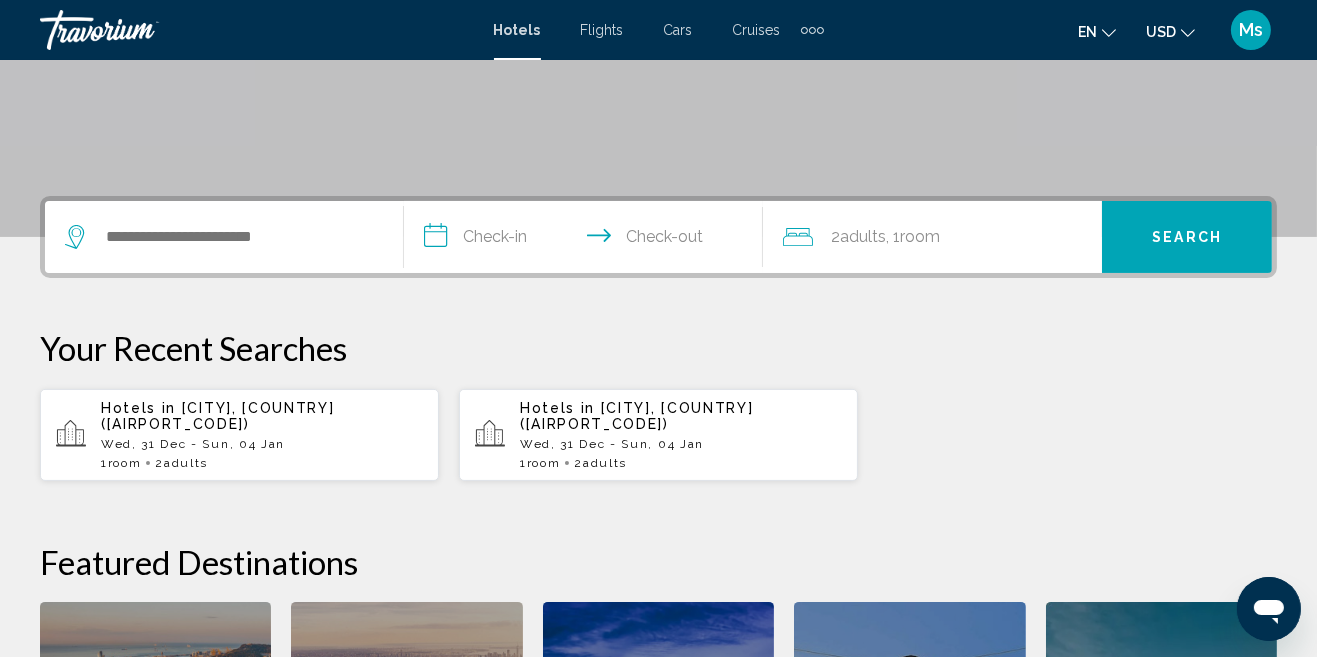 click on "Wed, 31 Dec - Sun, 04 Jan" at bounding box center [681, 444] 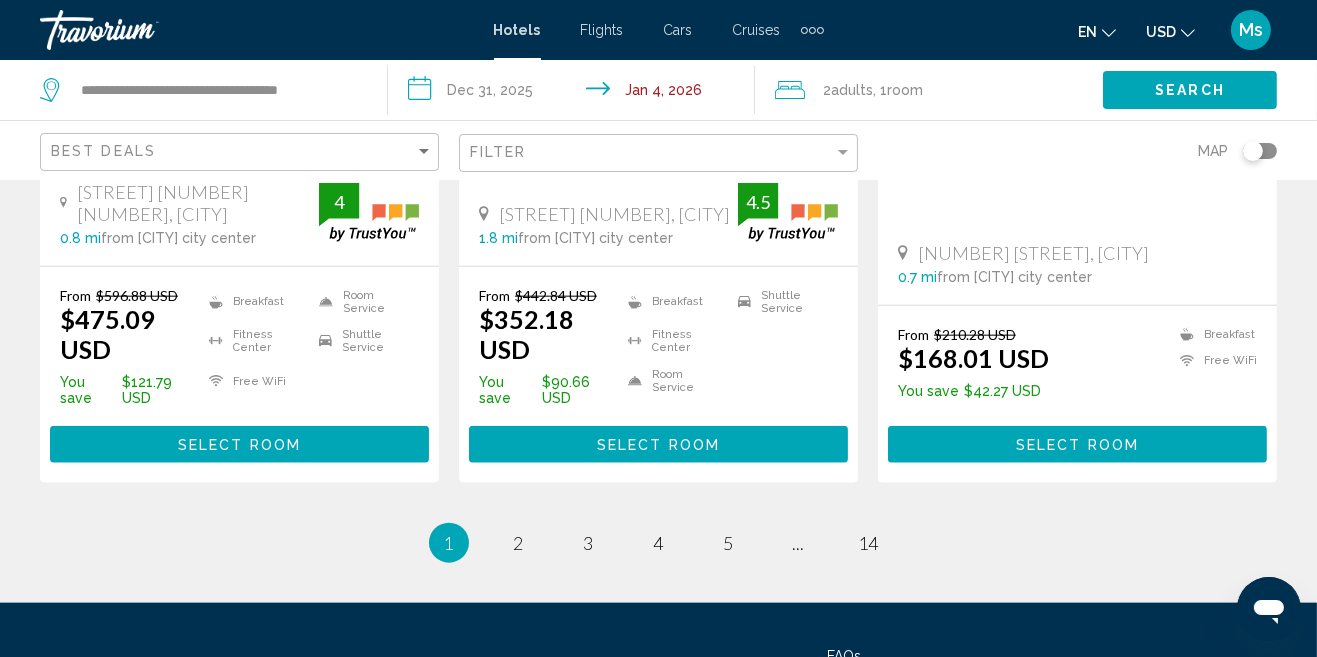 scroll, scrollTop: 2844, scrollLeft: 0, axis: vertical 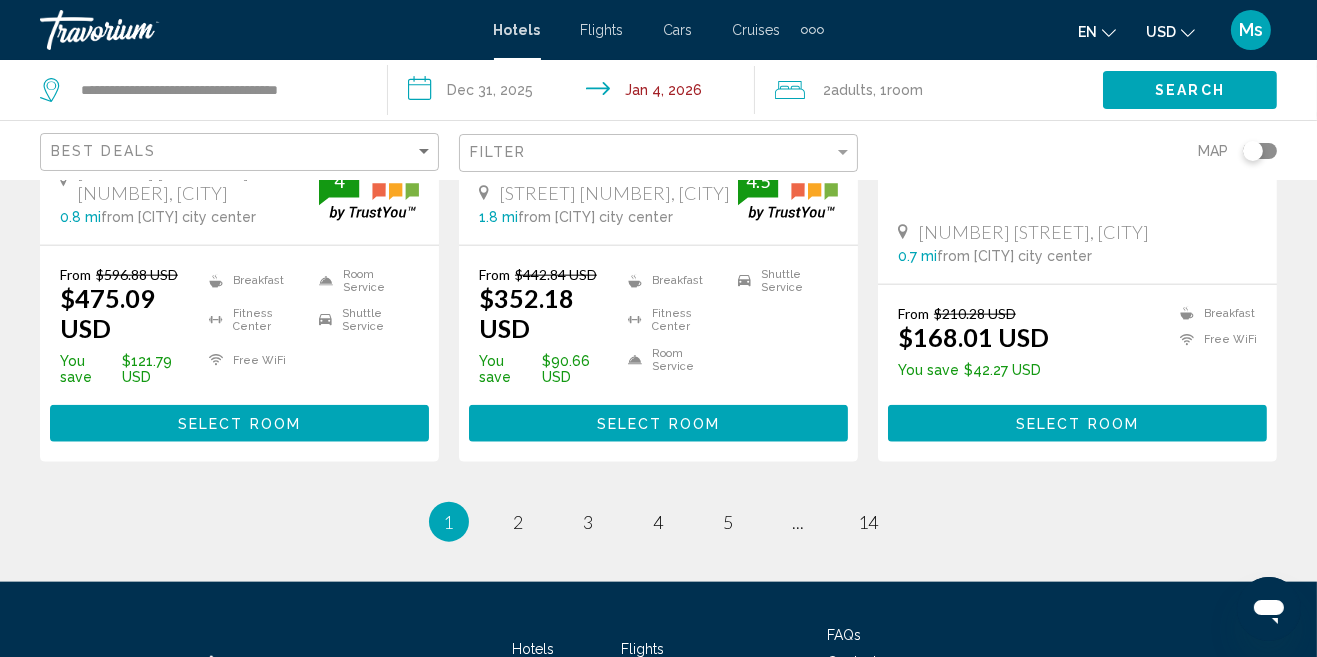 click on "page  14" at bounding box center (869, 522) 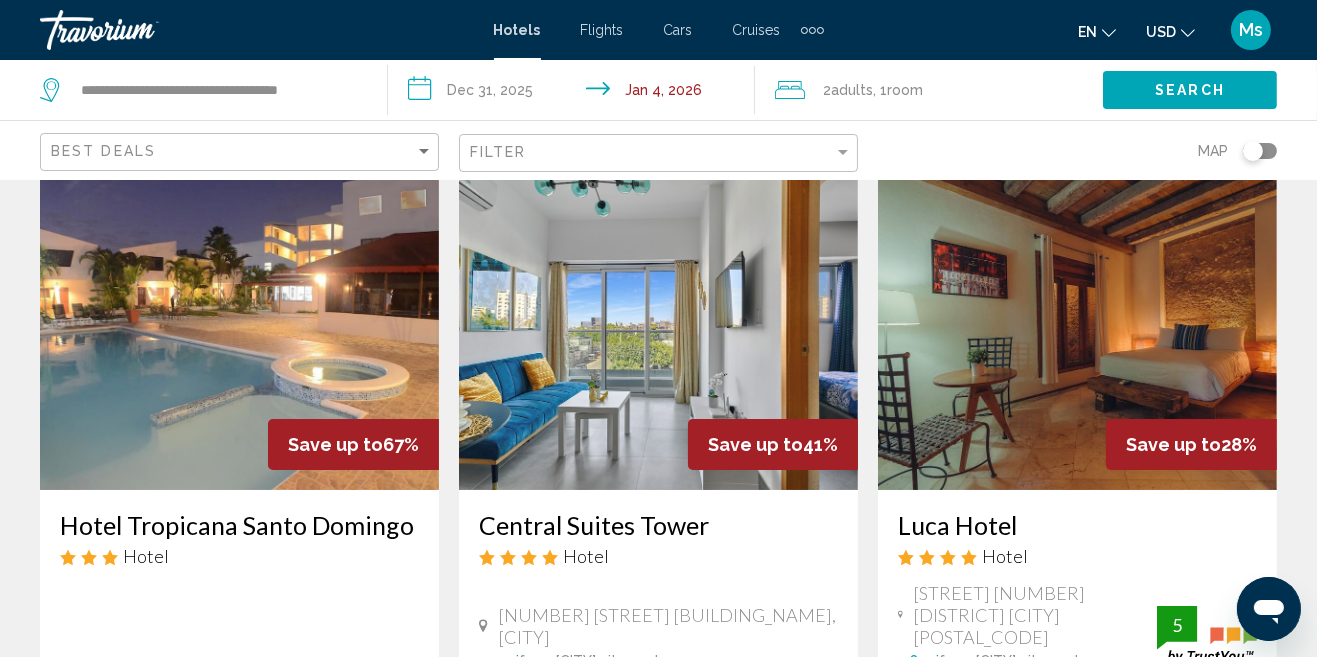 scroll, scrollTop: 0, scrollLeft: 0, axis: both 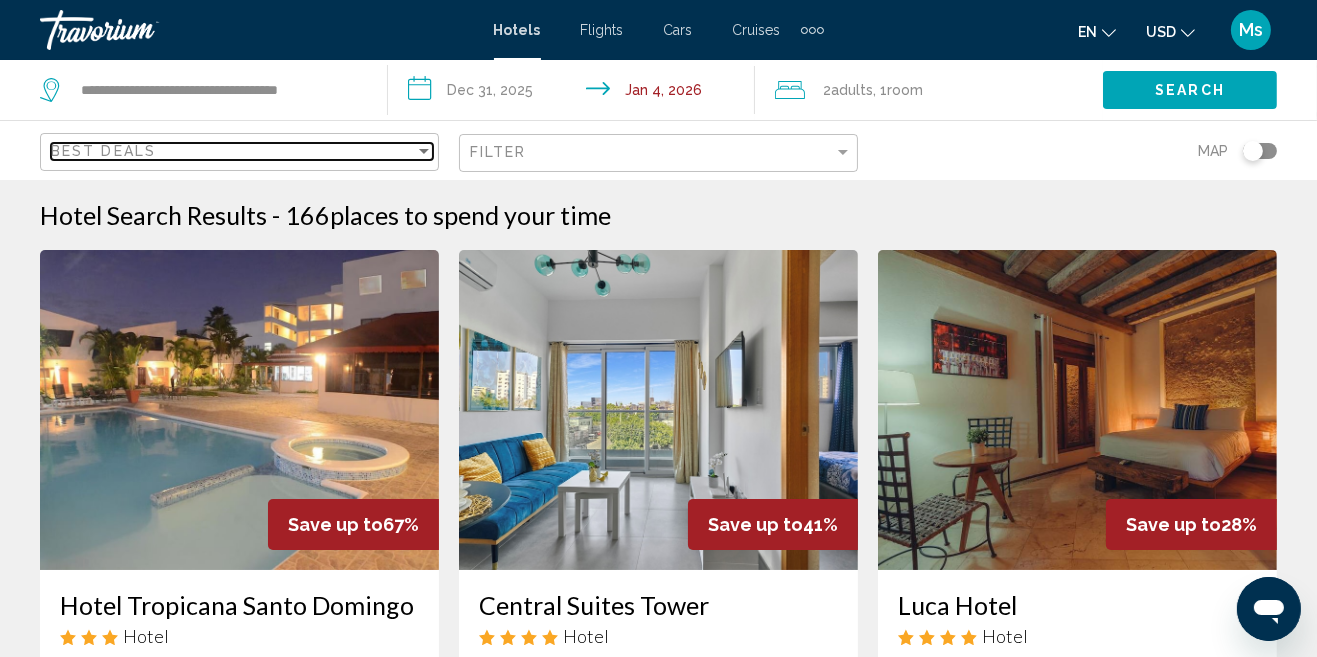 click at bounding box center [424, 151] 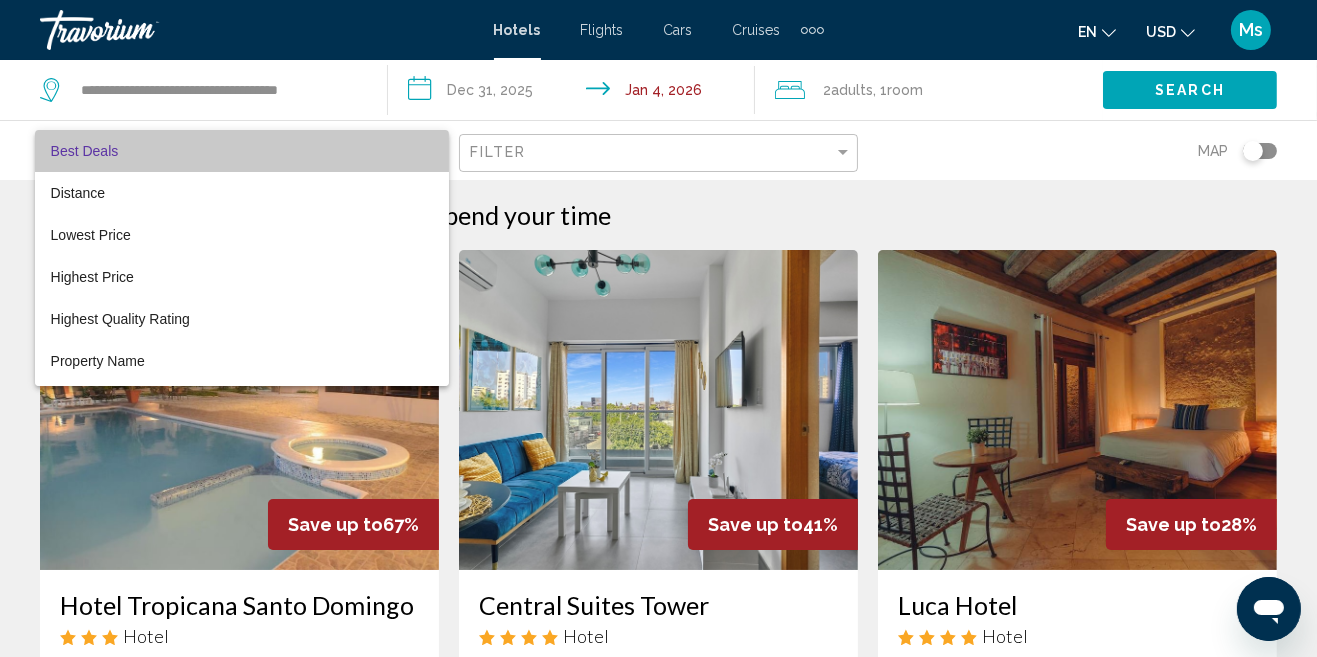 click on "Best Deals" at bounding box center [242, 151] 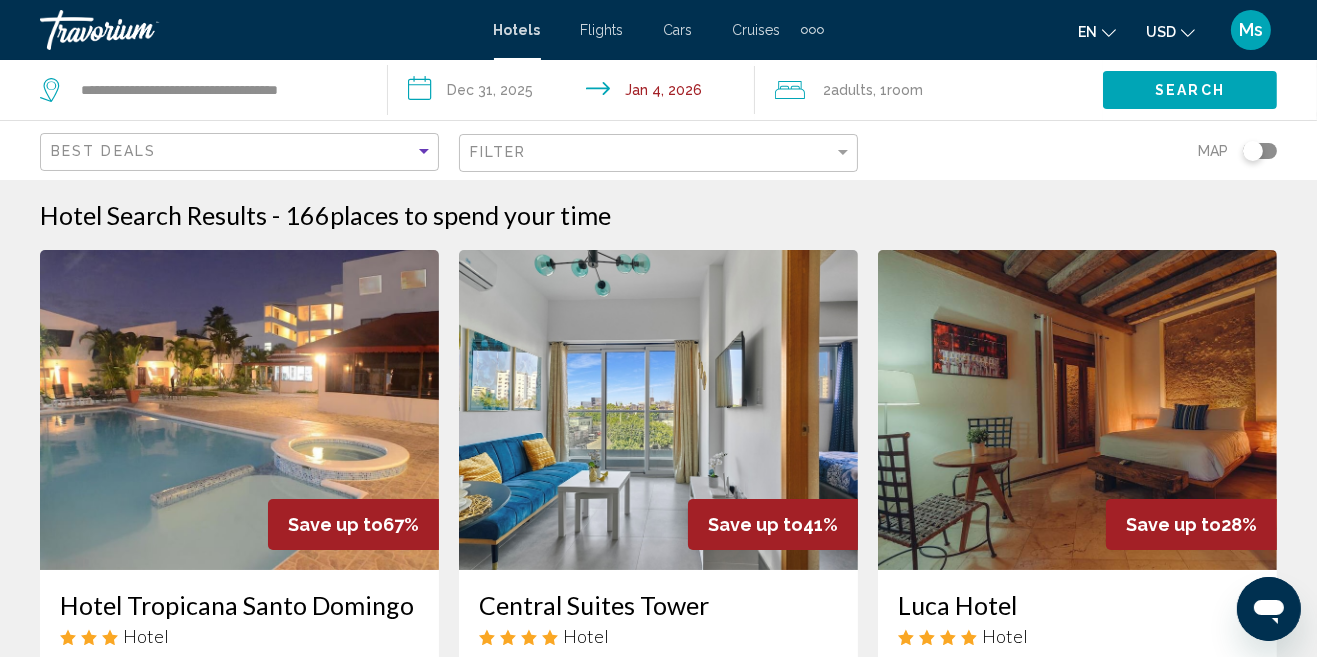 click 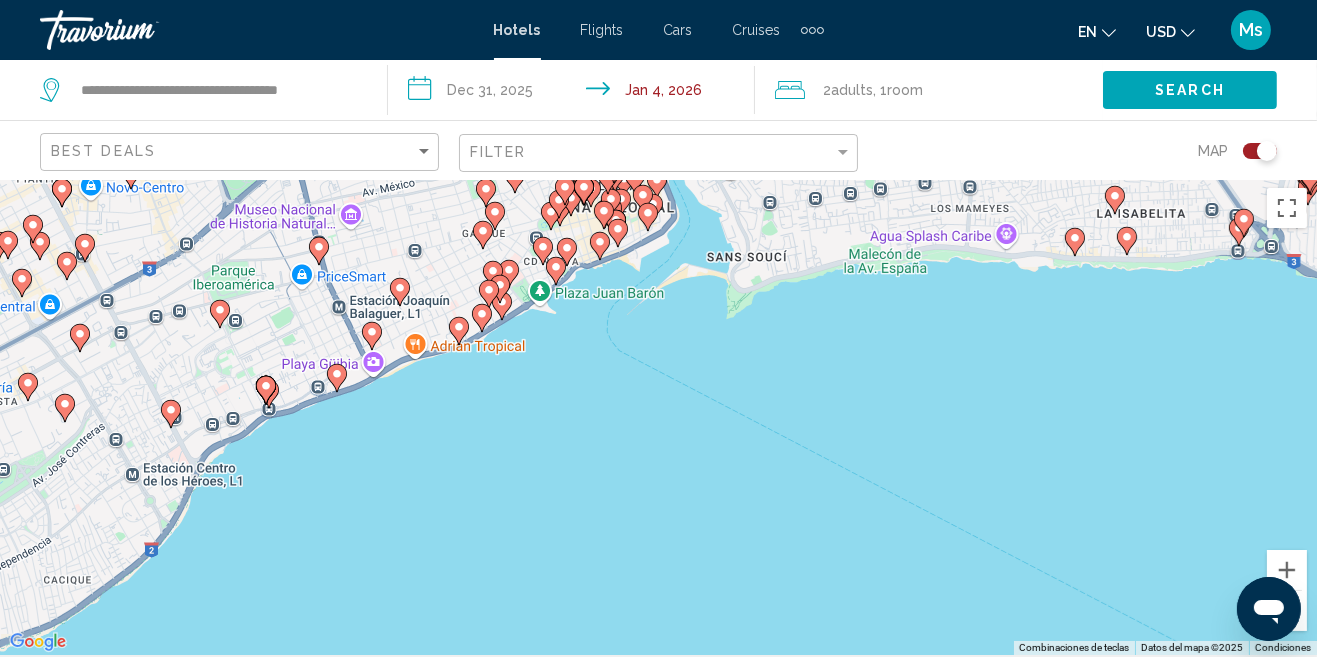 scroll, scrollTop: 0, scrollLeft: 0, axis: both 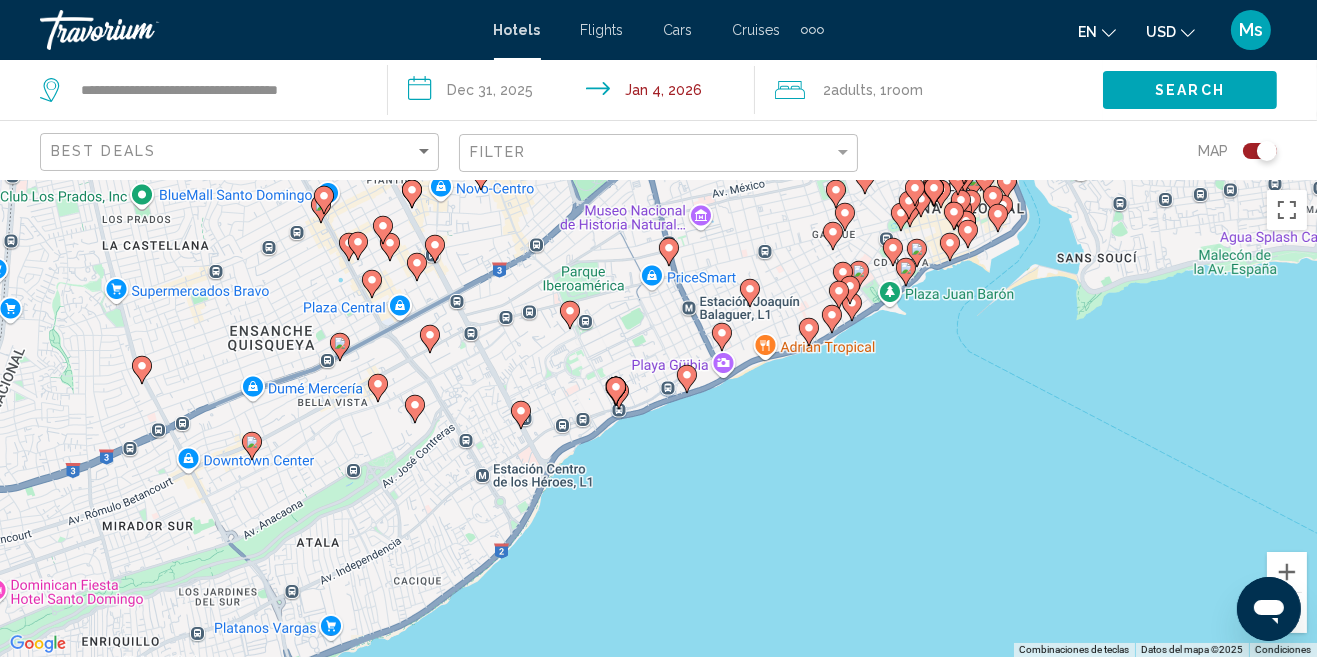 click 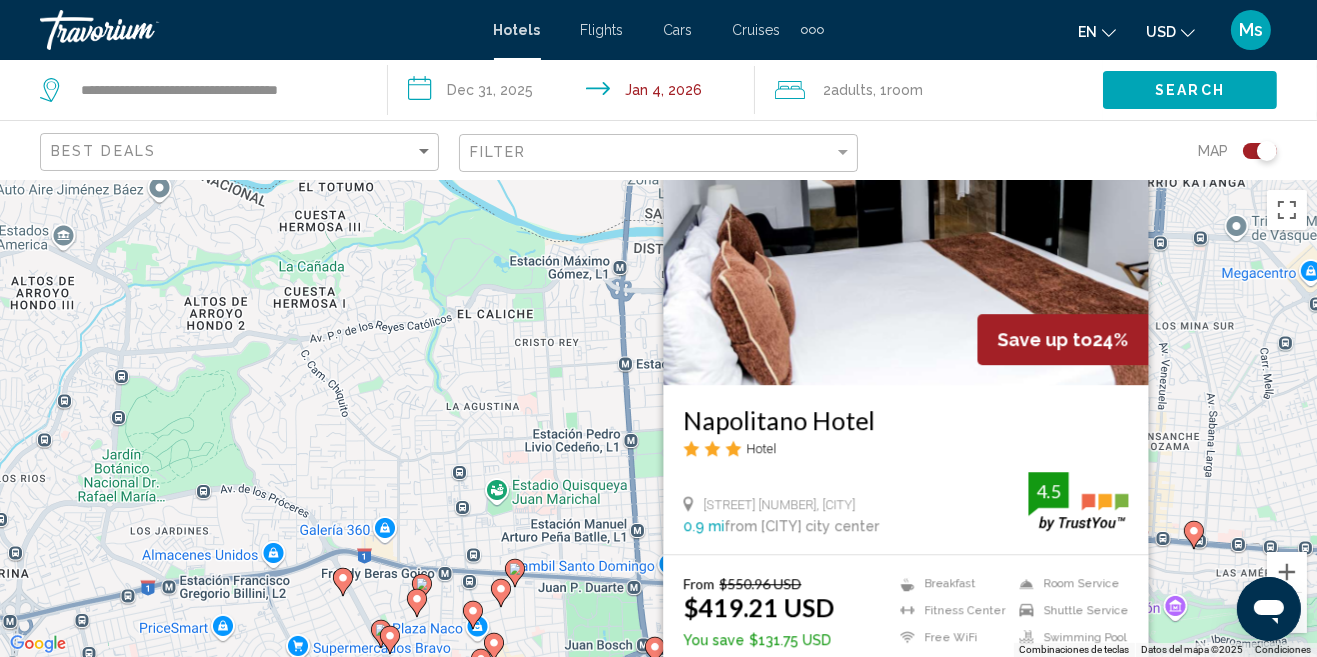 click on "Para navegar, presiona las teclas de flecha. Para activar la función de arrastrar con el teclado, presiona Alt + Intro. Una vez que estés en el estado de arrastrar con el teclado, usa las teclas de flecha para mover el marcador. Para completar la acción, presiona la tecla Intro. Para cancelar, presiona Escape. Save up to 24% [BUILDING_NAME] Hotel [STREET] [NUMBER], [CITY] [KM_VALUE] mi from [CITY] city center from hotel [RATING] From [PRICE] USD [PRICE] USD You save [PRICE] USD Breakfast Fitness Center Free WiFi Room Service Shuttle Service Swimming Pool [RATING] Select Room" at bounding box center (658, 418) 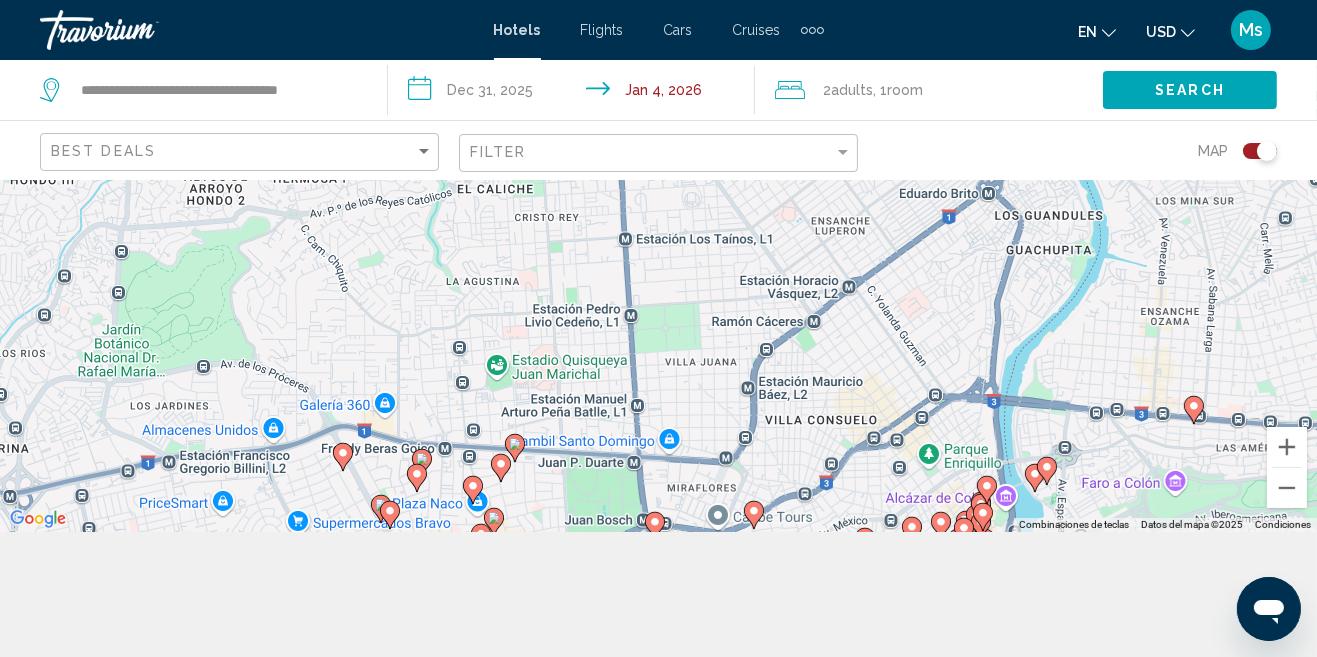 scroll, scrollTop: 180, scrollLeft: 0, axis: vertical 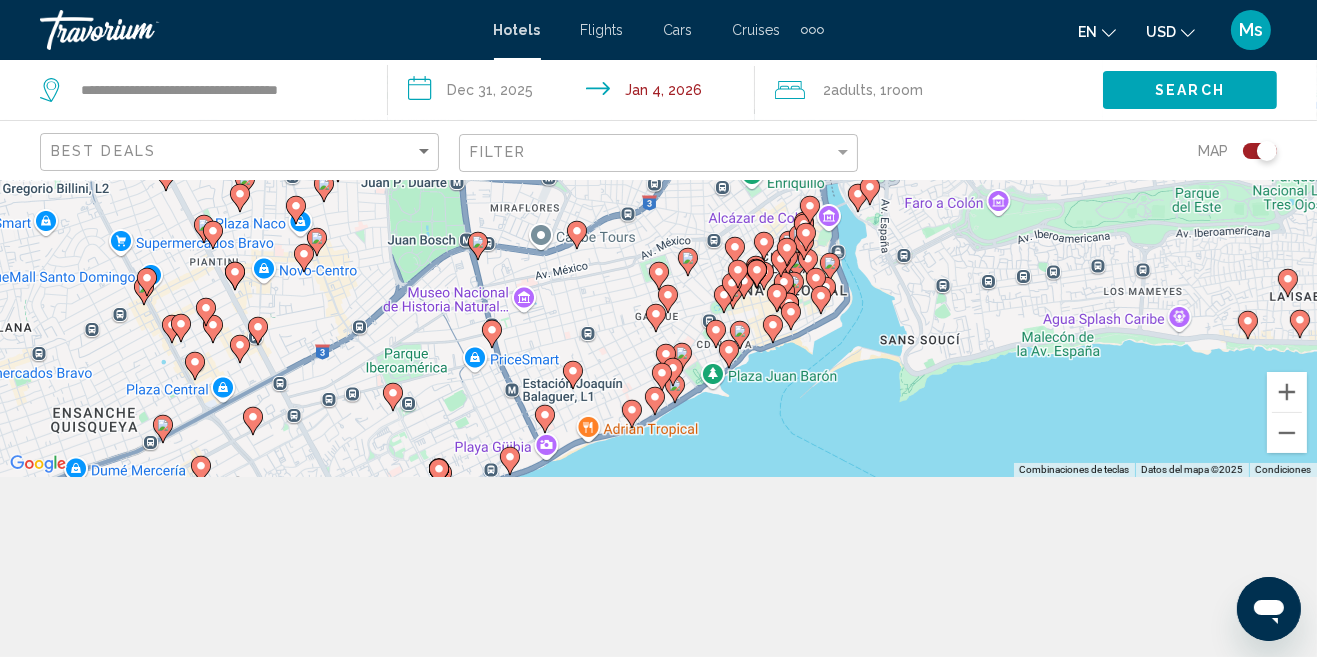 click 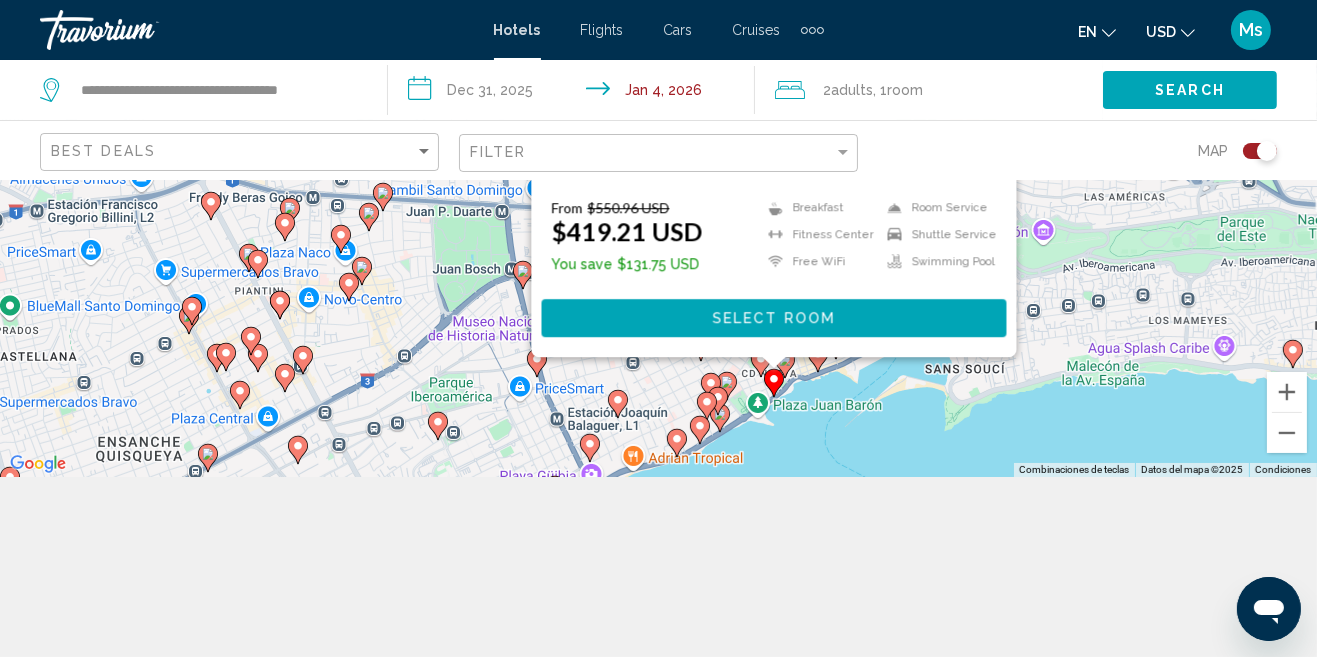 click on "Para activar la función de arrastrar con el teclado, presiona Alt + Intro. Una vez que estés en el estado de arrastrar con el teclado, usa las teclas de flecha para mover el marcador. Para completar la acción, presiona la tecla Intro. Para cancelar, presiona Escape. Save up to 24% [BUILDING_NAME] Hotel [STREET] [NUMBER], [CITY] [KM_VALUE] mi from [CITY] city center from hotel [RATING] From [PRICE] USD [PRICE] USD You save [PRICE] USD Breakfast Fitness Center Free WiFi Room Service Shuttle Service Swimming Pool [RATING] Select Room" at bounding box center [658, 238] 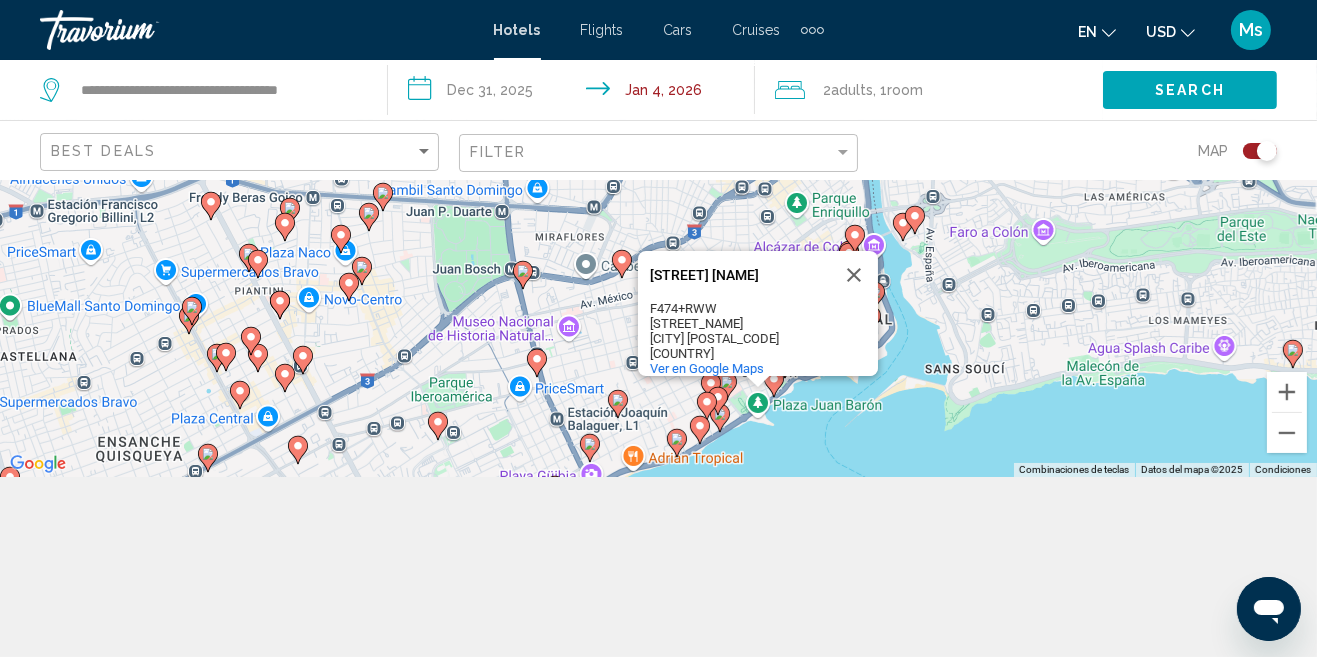 click on "Para activar la función de arrastrar con el teclado, presiona Alt + Intro. Una vez que estés en el estado de arrastrar con el teclado, usa las teclas de flecha para mover el marcador. Para completar la acción, presiona la tecla Intro. Para cancelar, presiona Escape. [PLACE_NAME] [PLACE_NAME] [COORDINATES] [STREET_NAME] [CITY] [POSTAL_CODE] [COUNTRY] Ver en Google Maps" at bounding box center [658, 238] 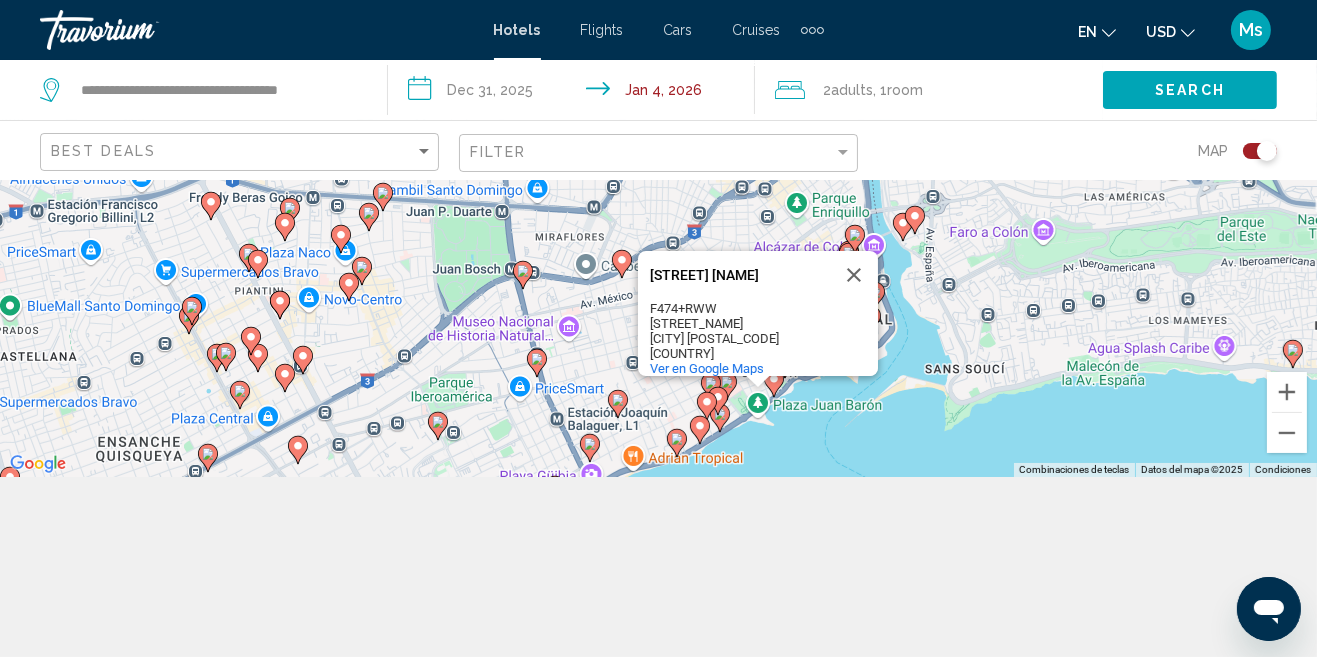 click on "Para activar la función de arrastrar con el teclado, presiona Alt + Intro. Una vez que estés en el estado de arrastrar con el teclado, usa las teclas de flecha para mover el marcador. Para completar la acción, presiona la tecla Intro. Para cancelar, presiona Escape. [PLACE_NAME] [PLACE_NAME] [COORDINATES] [STREET_NAME] [CITY] [POSTAL_CODE] [COUNTRY] Ver en Google Maps" at bounding box center [658, 238] 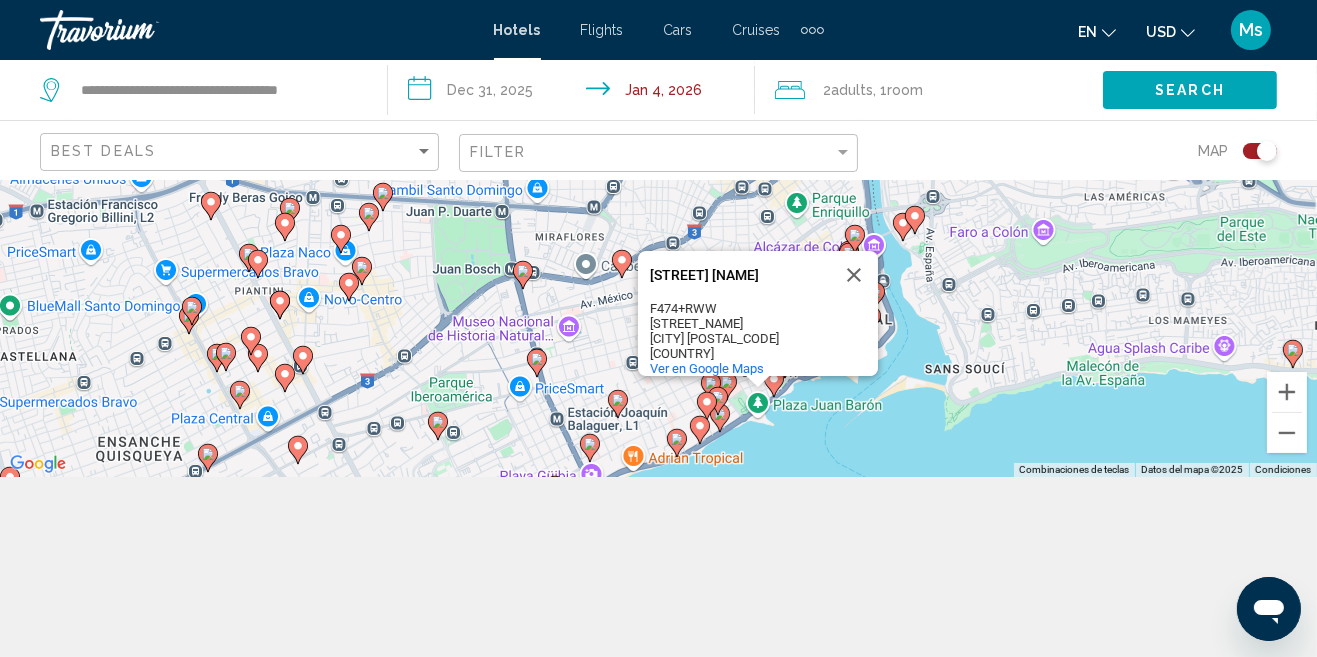 click 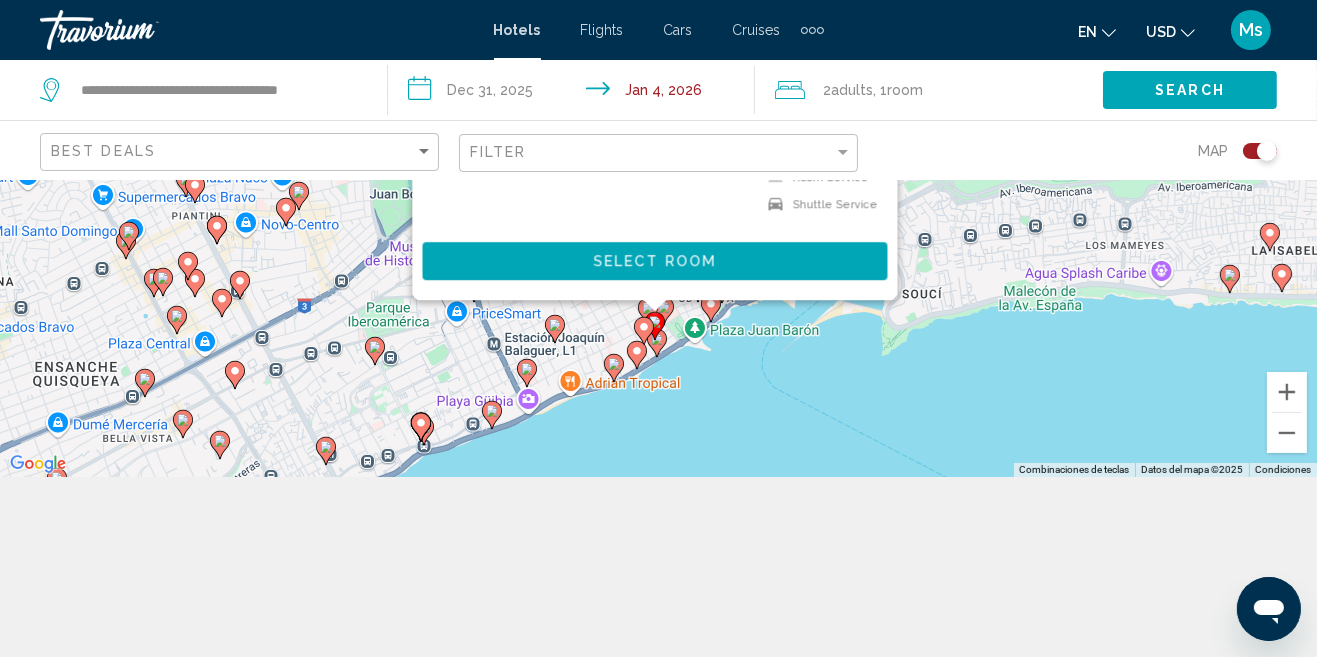 click on "Para activar la función de arrastrar con el teclado, presiona Alt + Intro. Una vez que estés en el estado de arrastrar con el teclado, usa las teclas de flecha para mover el marcador. Para completar la acción, presiona la tecla Intro. Para cancelar, presiona Escape. [BUILDING_NAME] Apartment/Condo/Home [STREET] [NUMBER], [CITY] [KM_VALUE] mi from [CITY] city center from hotel [RATING] [PRICE] USD Free WiFi Room Service Shuttle Service [RATING] Select Room" at bounding box center [658, 238] 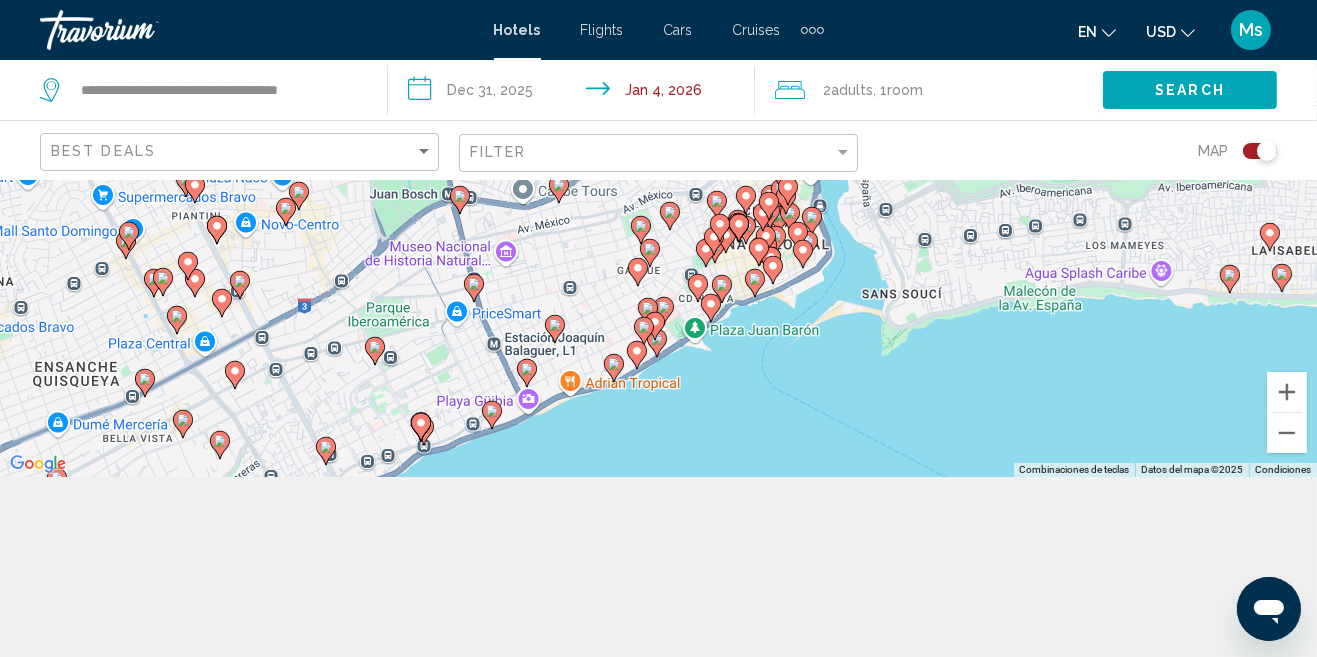 click 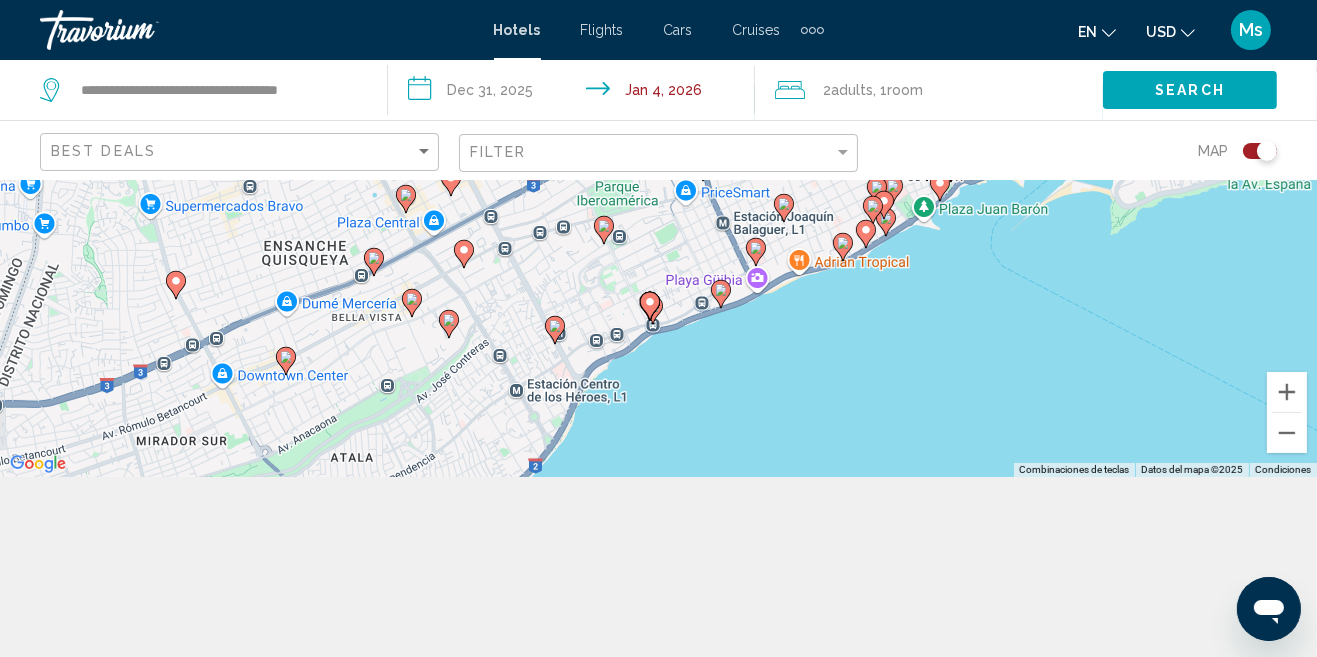 scroll, scrollTop: 220, scrollLeft: 0, axis: vertical 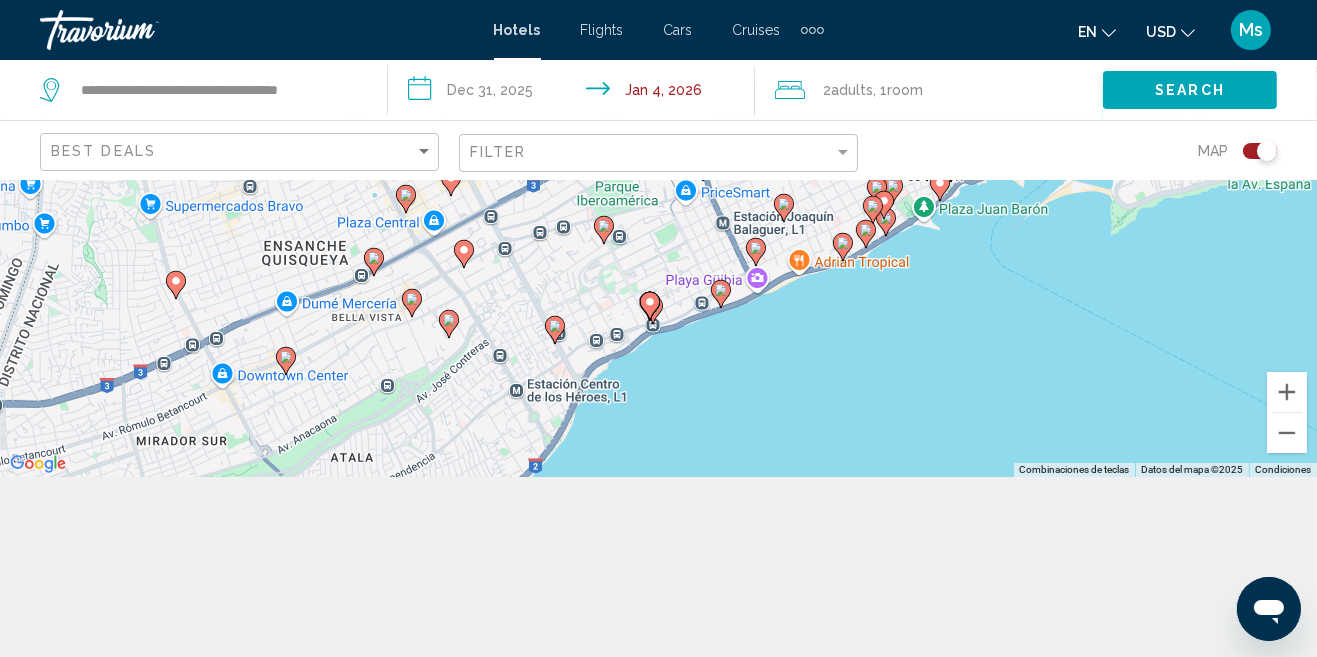 click 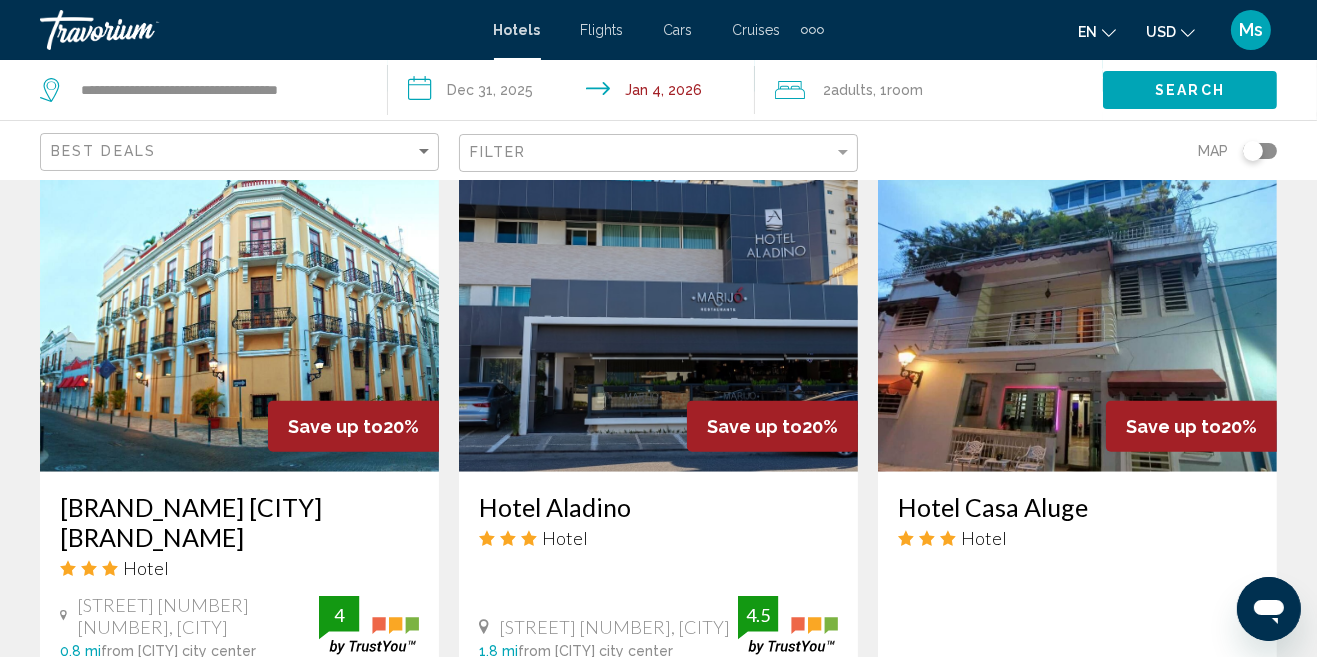 scroll, scrollTop: 2407, scrollLeft: 0, axis: vertical 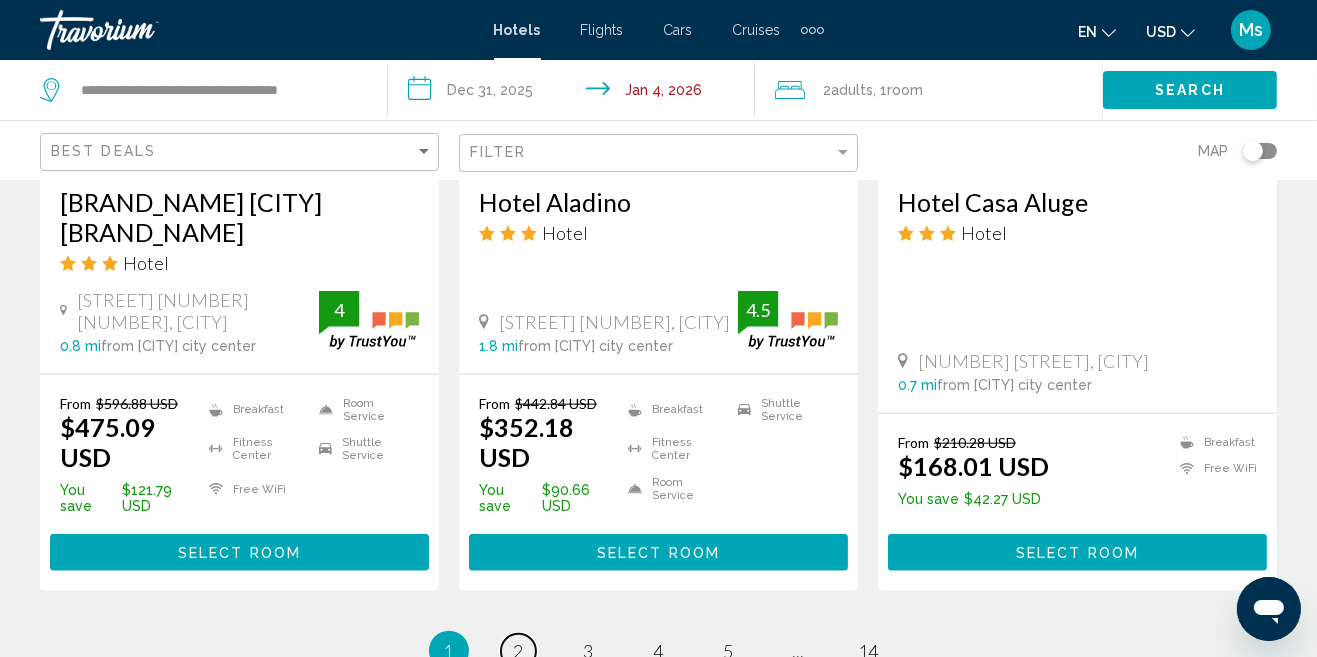 click on "2" at bounding box center [519, 651] 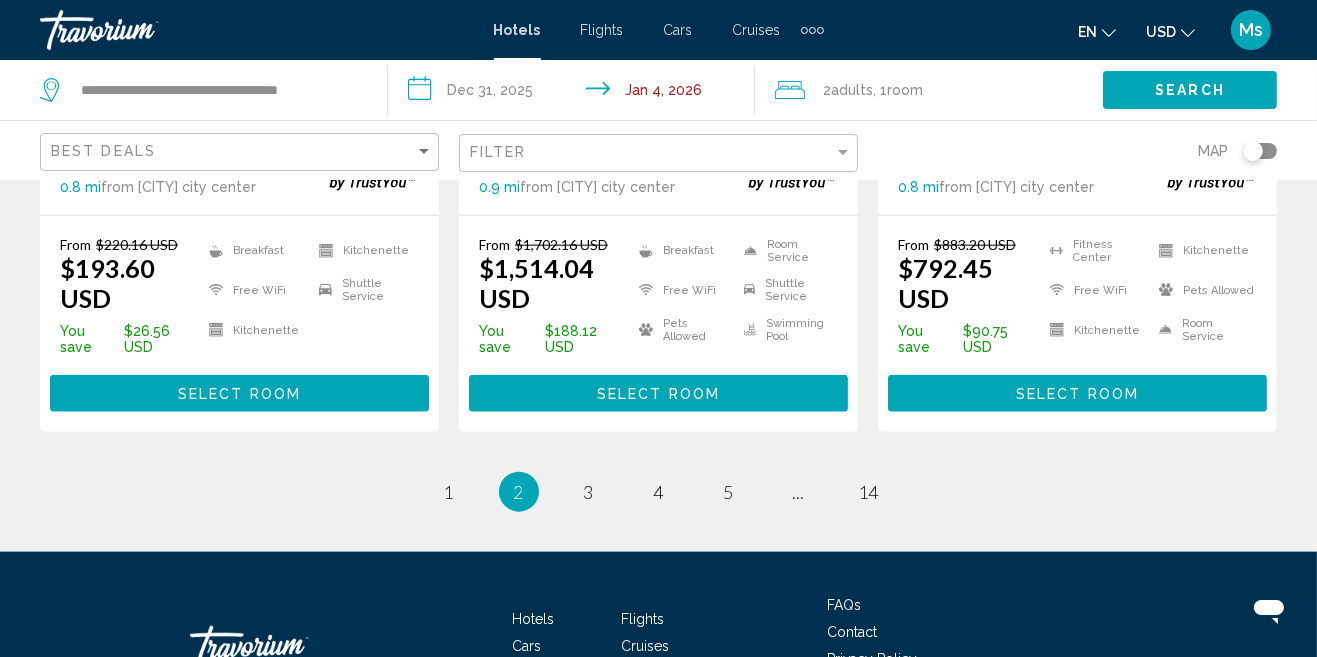scroll, scrollTop: 2925, scrollLeft: 0, axis: vertical 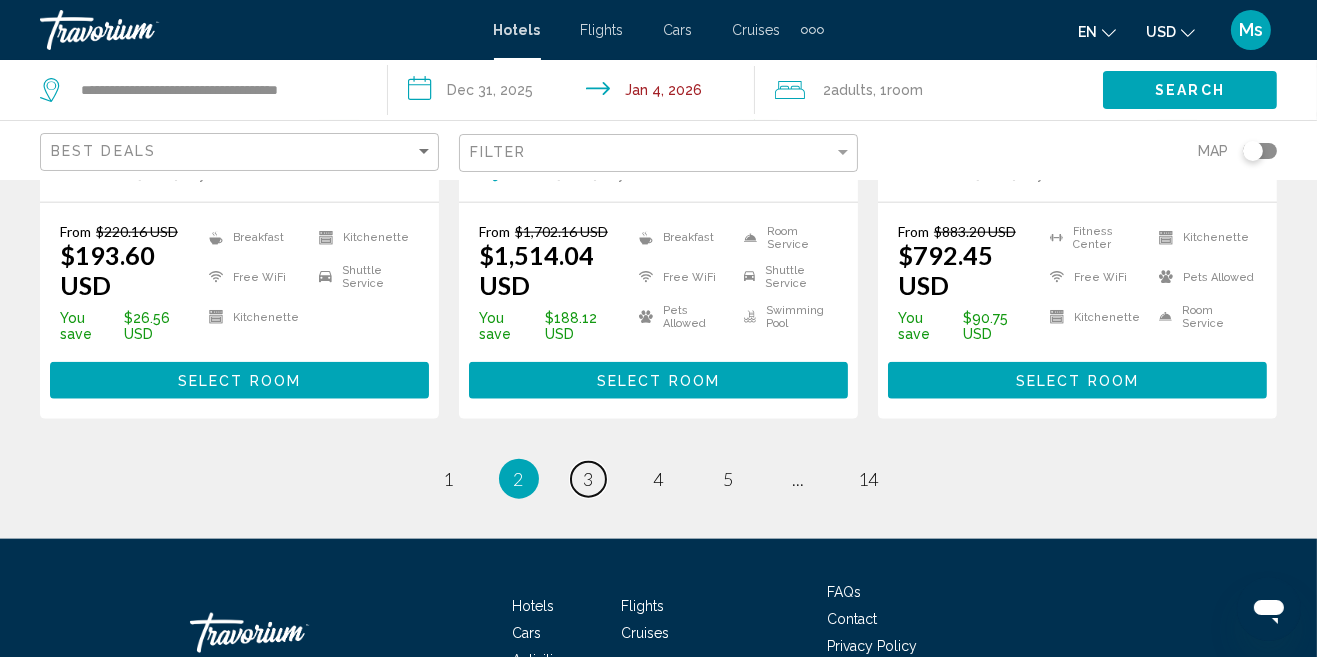 click on "page  3" at bounding box center [588, 479] 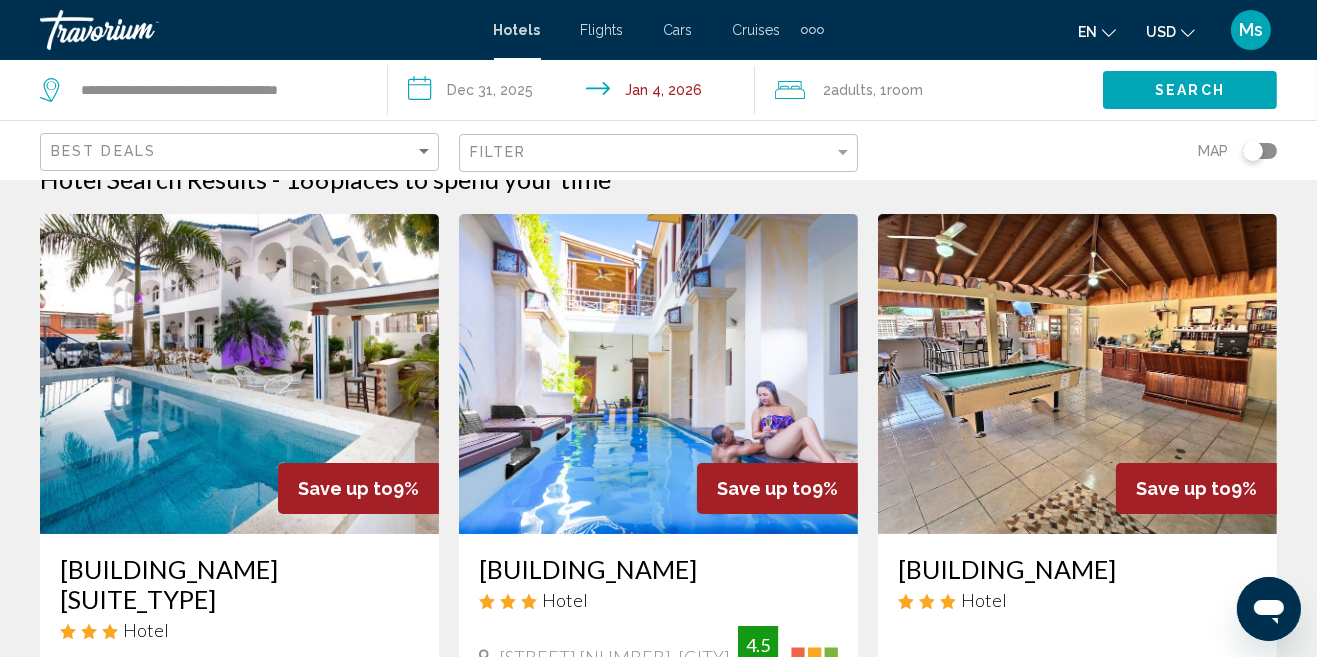 scroll, scrollTop: 0, scrollLeft: 0, axis: both 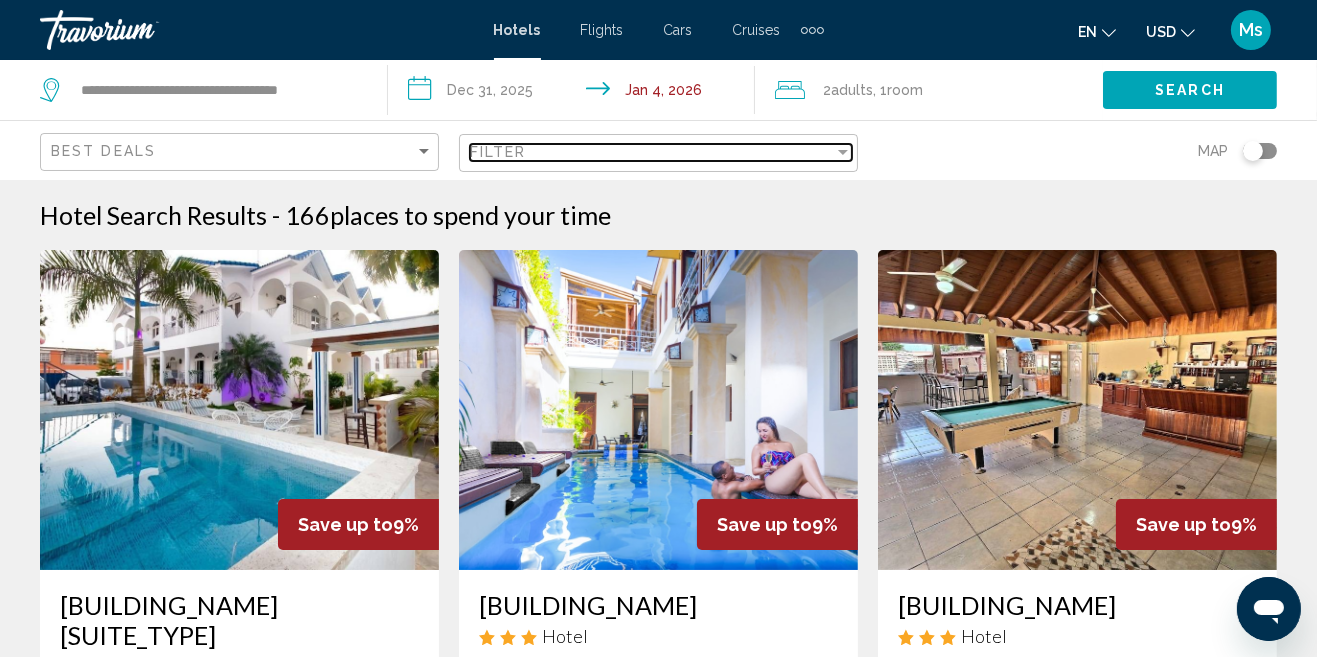 click at bounding box center (843, 152) 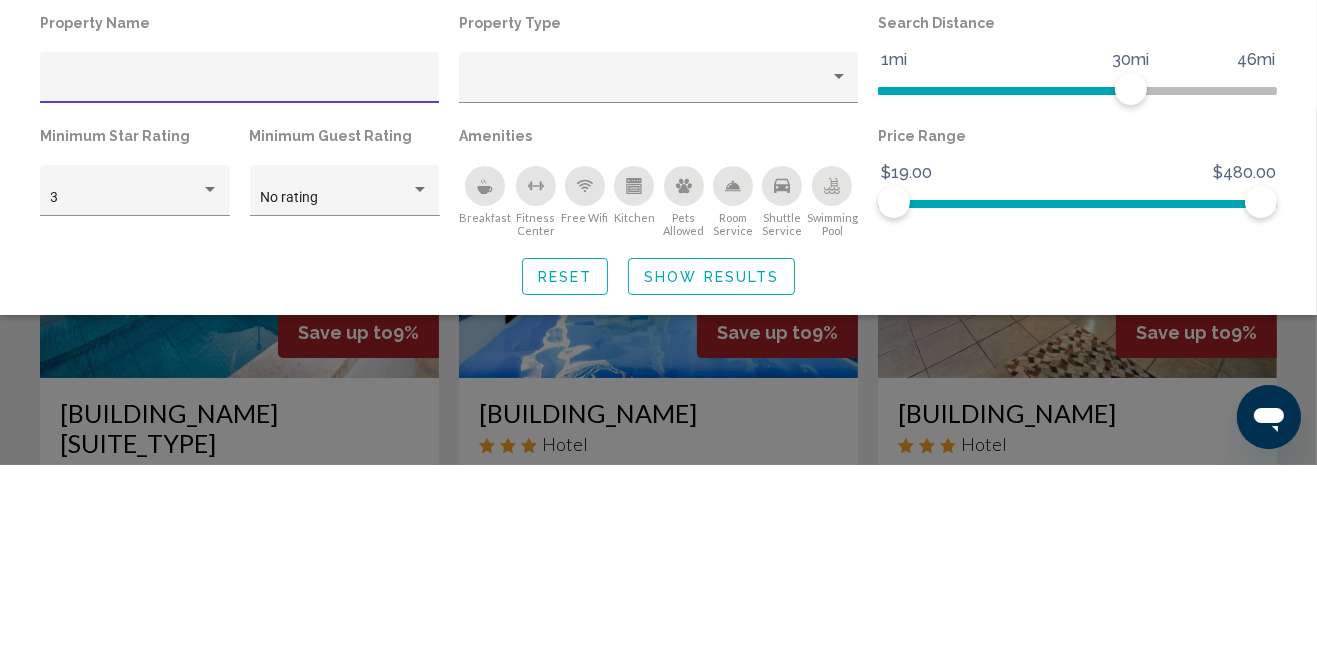 click 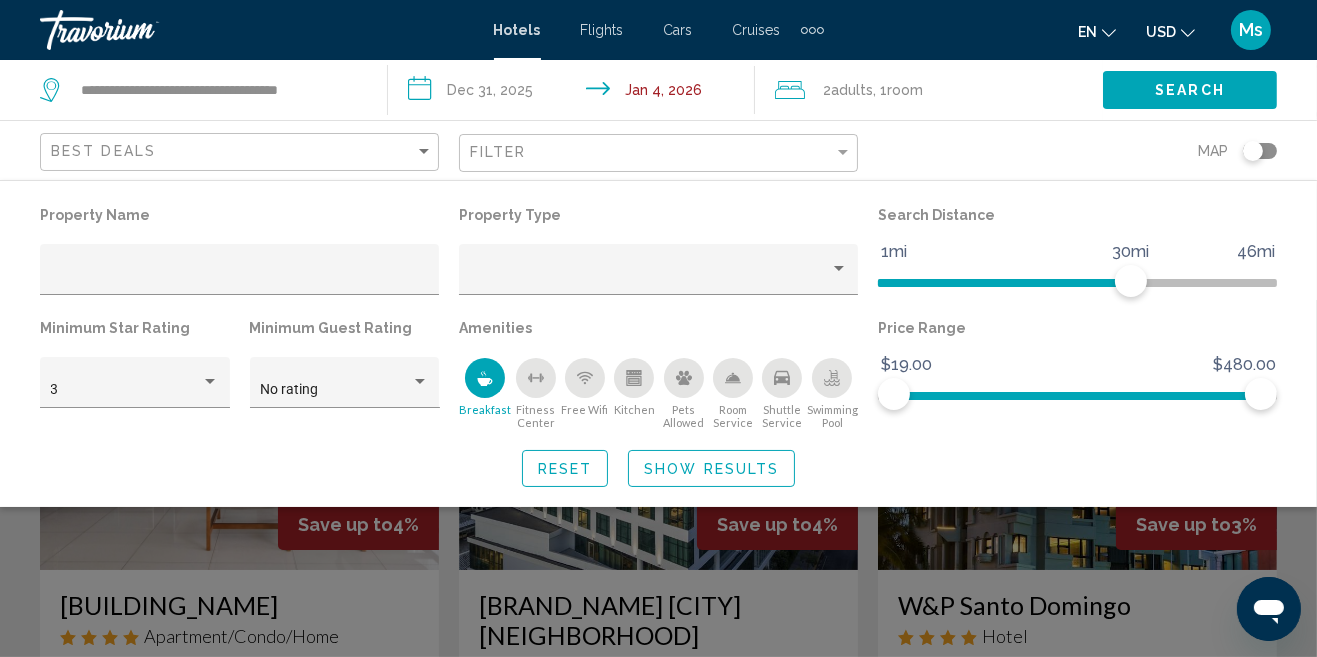 click on "Show Results" 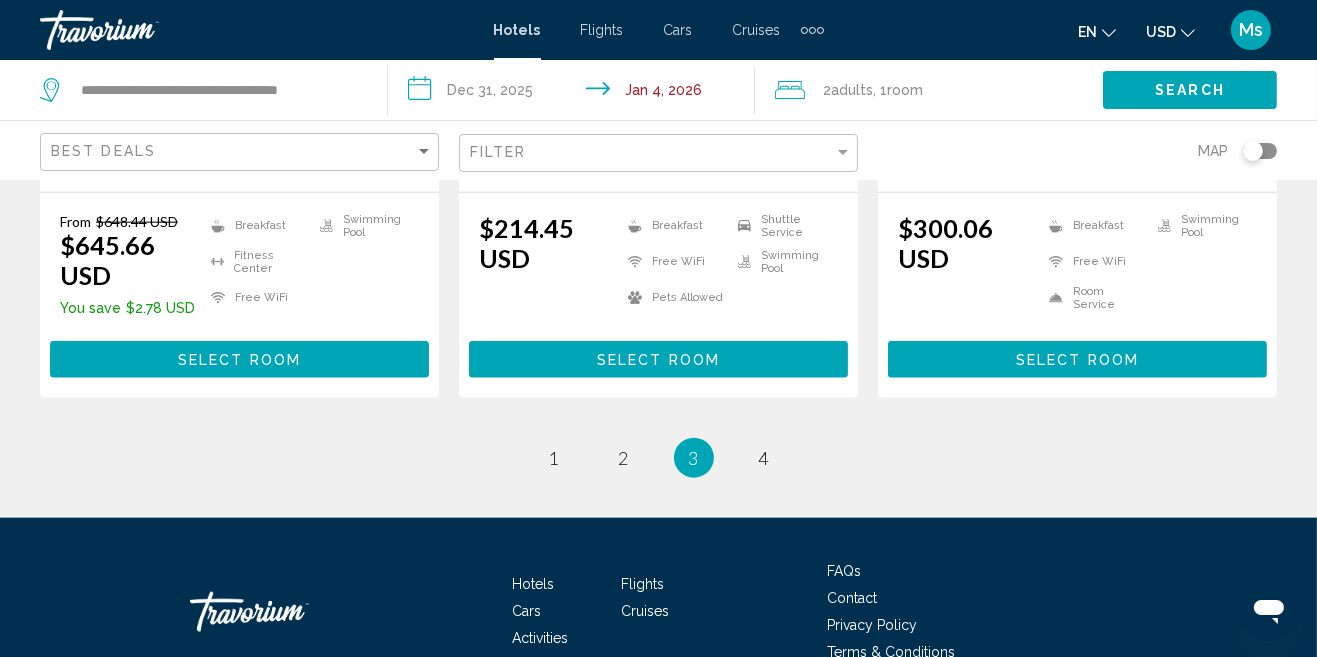 scroll, scrollTop: 2938, scrollLeft: 0, axis: vertical 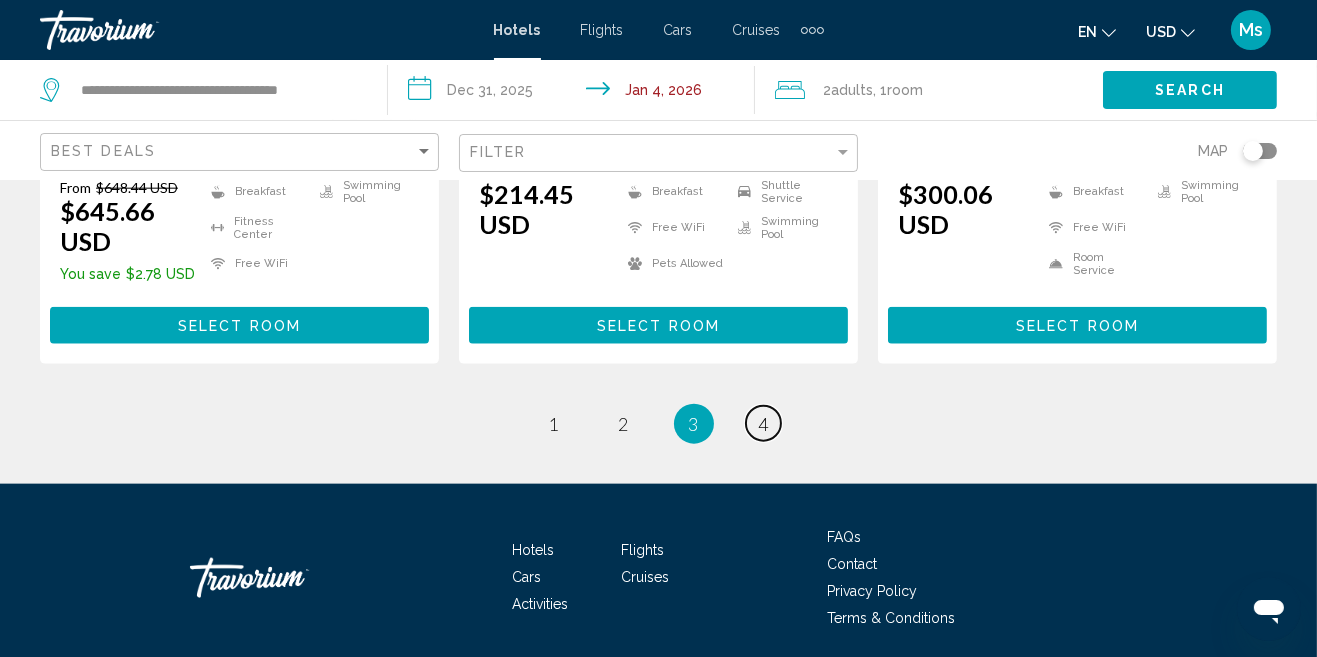 click on "page  4" at bounding box center (763, 423) 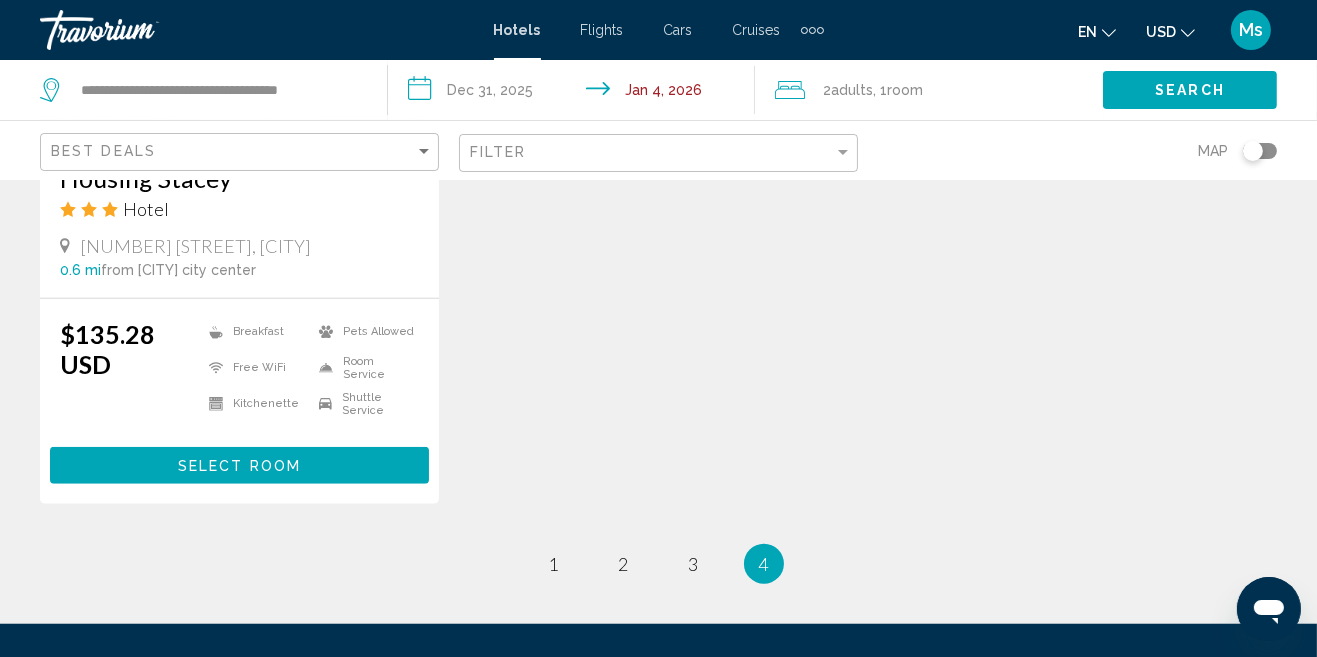 scroll, scrollTop: 1943, scrollLeft: 0, axis: vertical 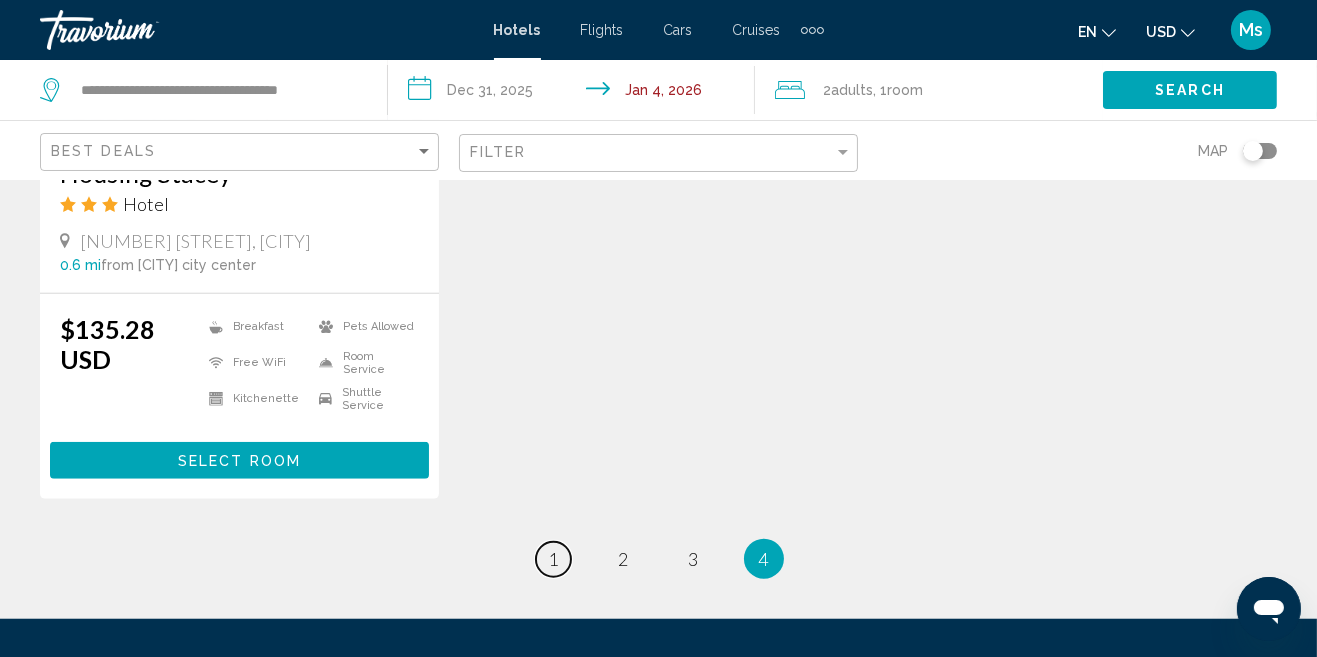 click on "page  1" at bounding box center [553, 559] 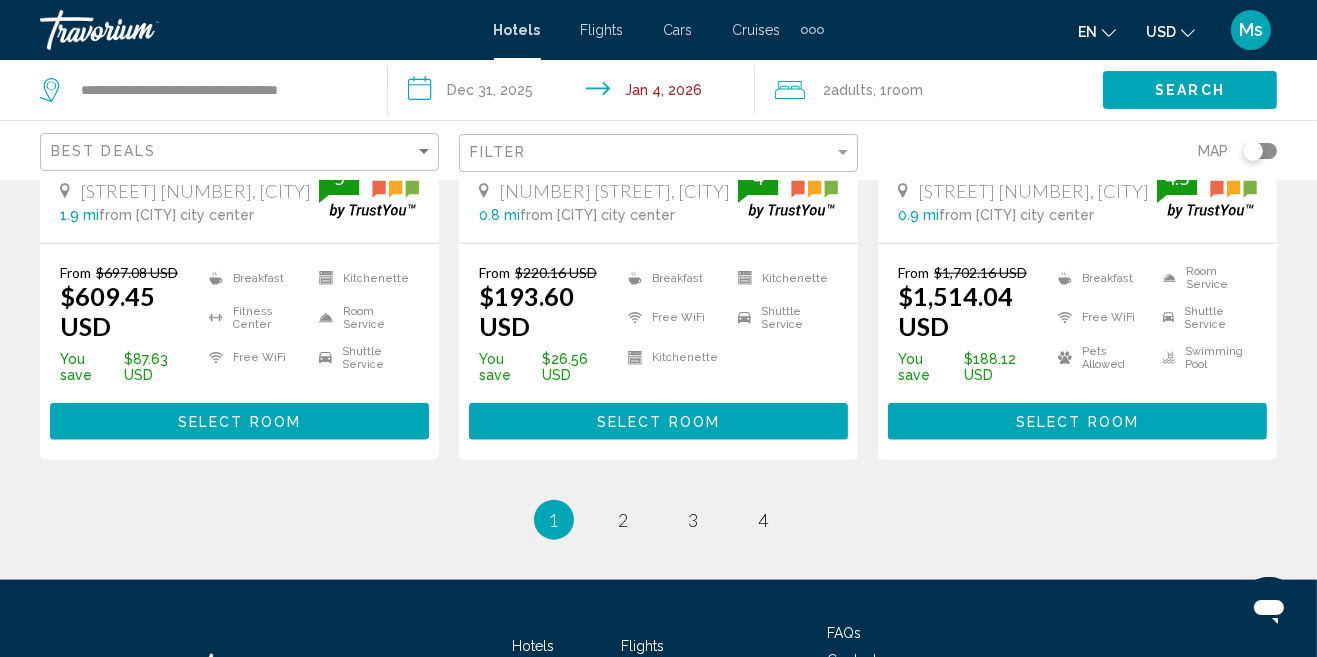 scroll, scrollTop: 2928, scrollLeft: 0, axis: vertical 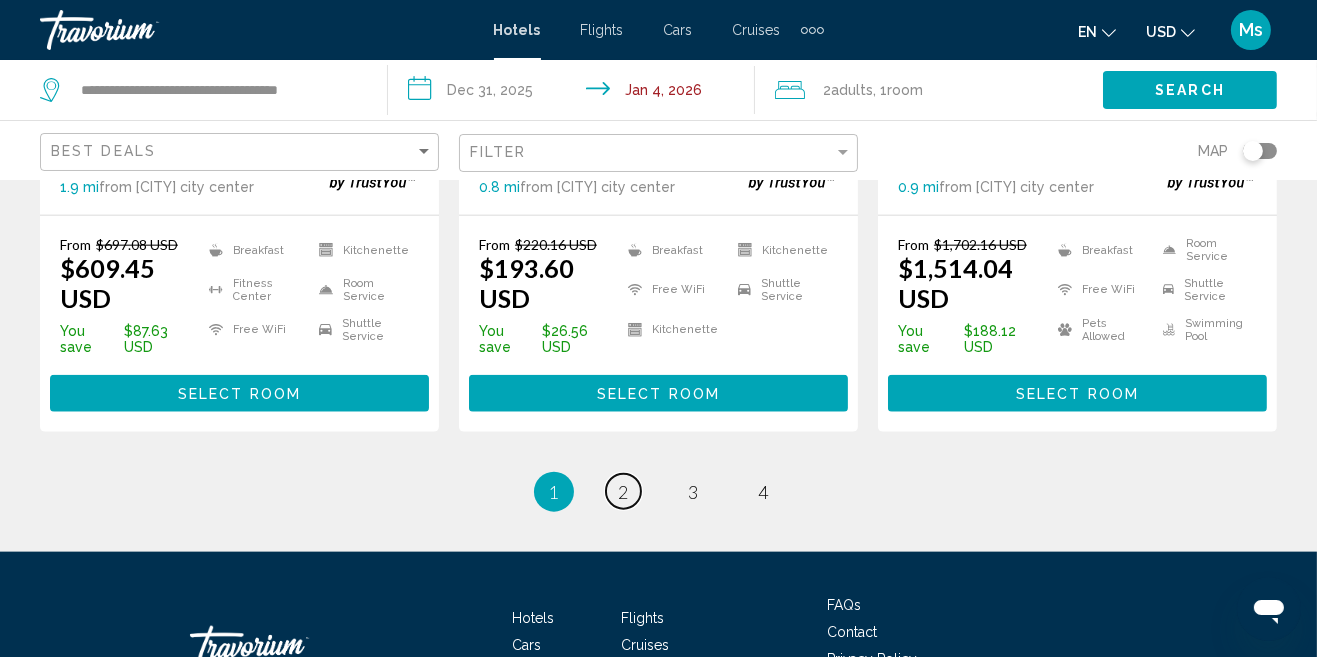 click on "page  2" at bounding box center [623, 491] 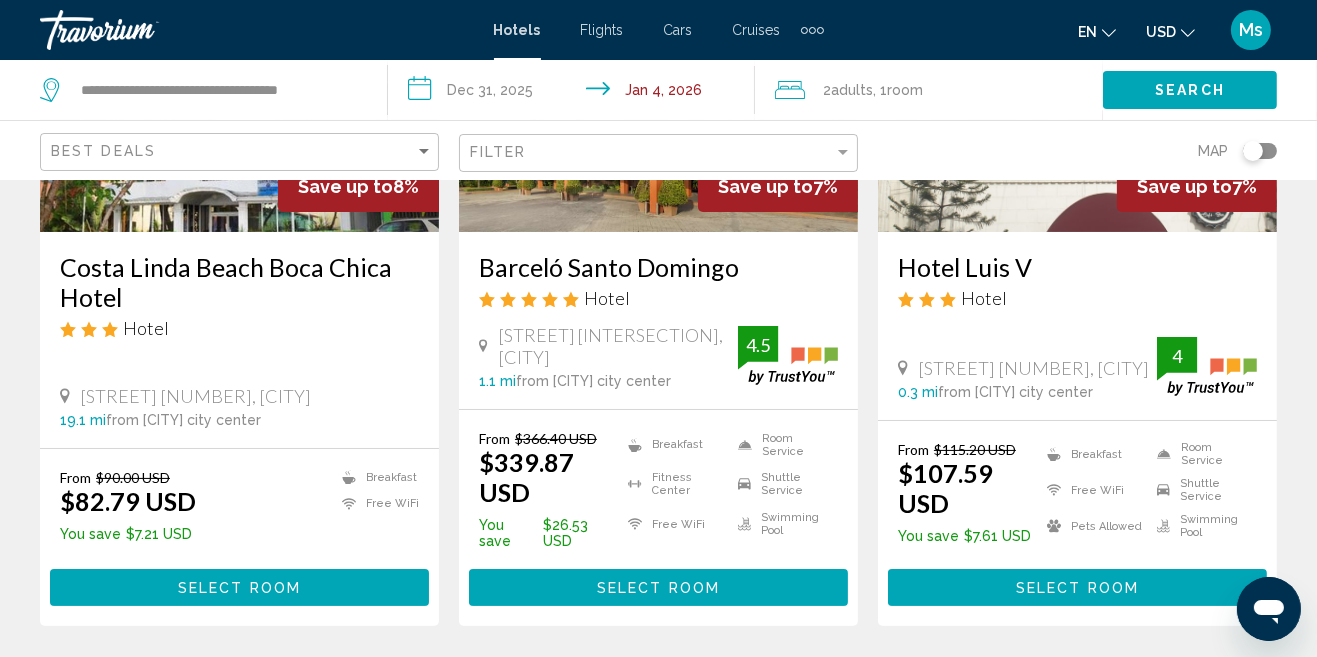 scroll, scrollTop: 0, scrollLeft: 0, axis: both 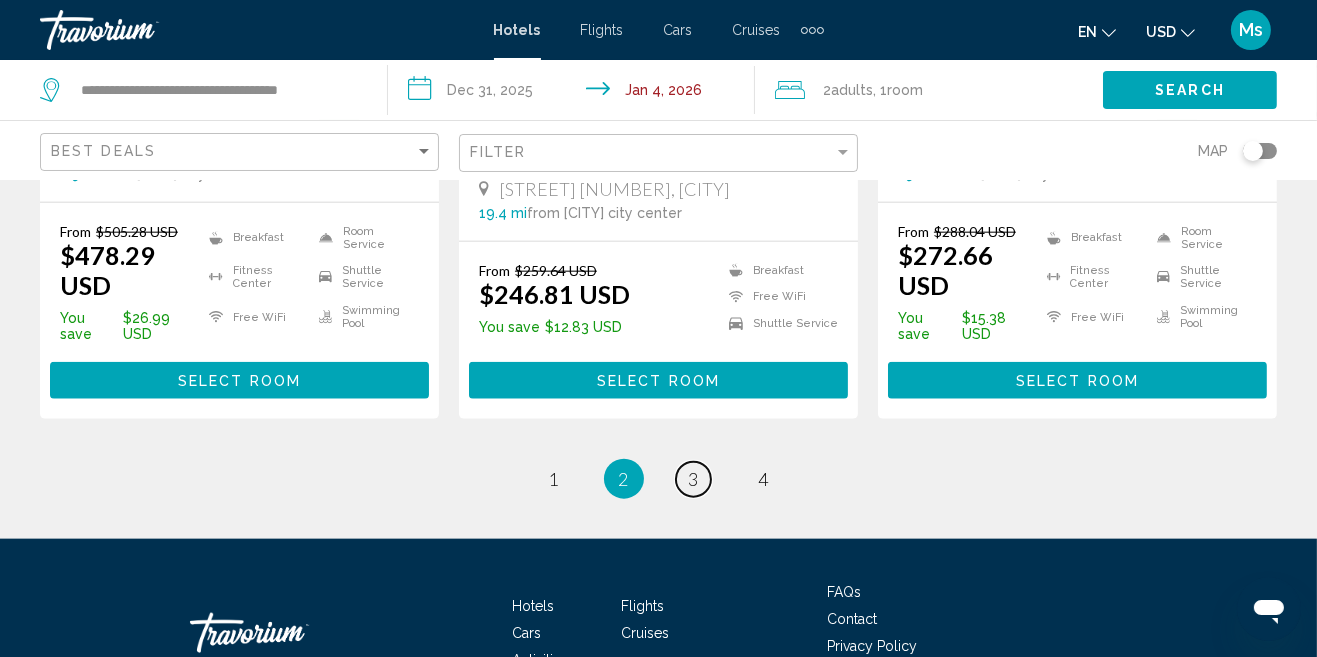 click on "page  3" at bounding box center [693, 479] 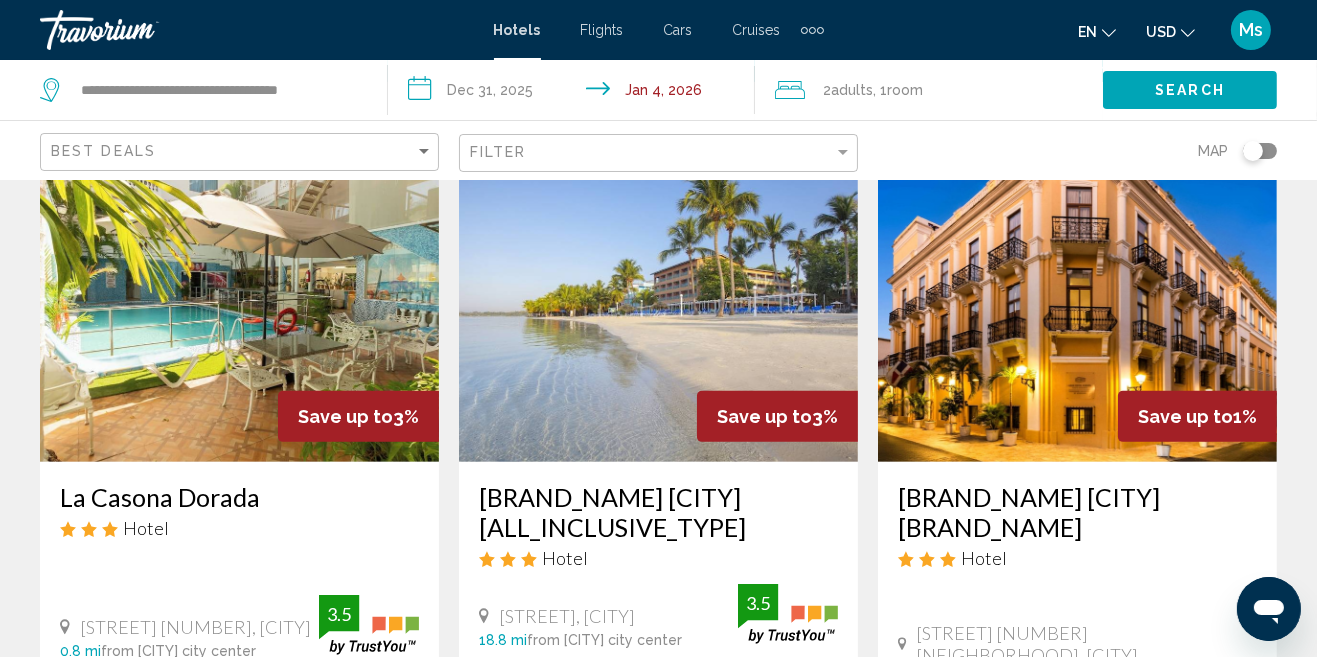 scroll, scrollTop: 869, scrollLeft: 0, axis: vertical 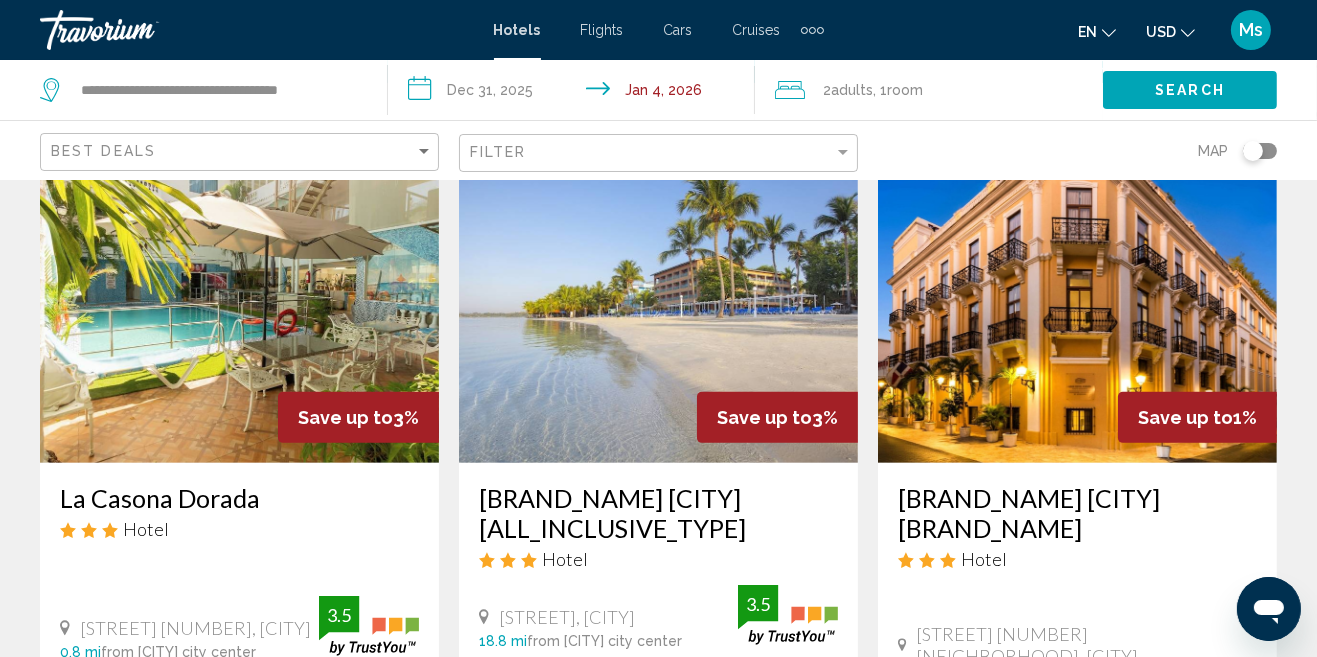 click at bounding box center (658, 303) 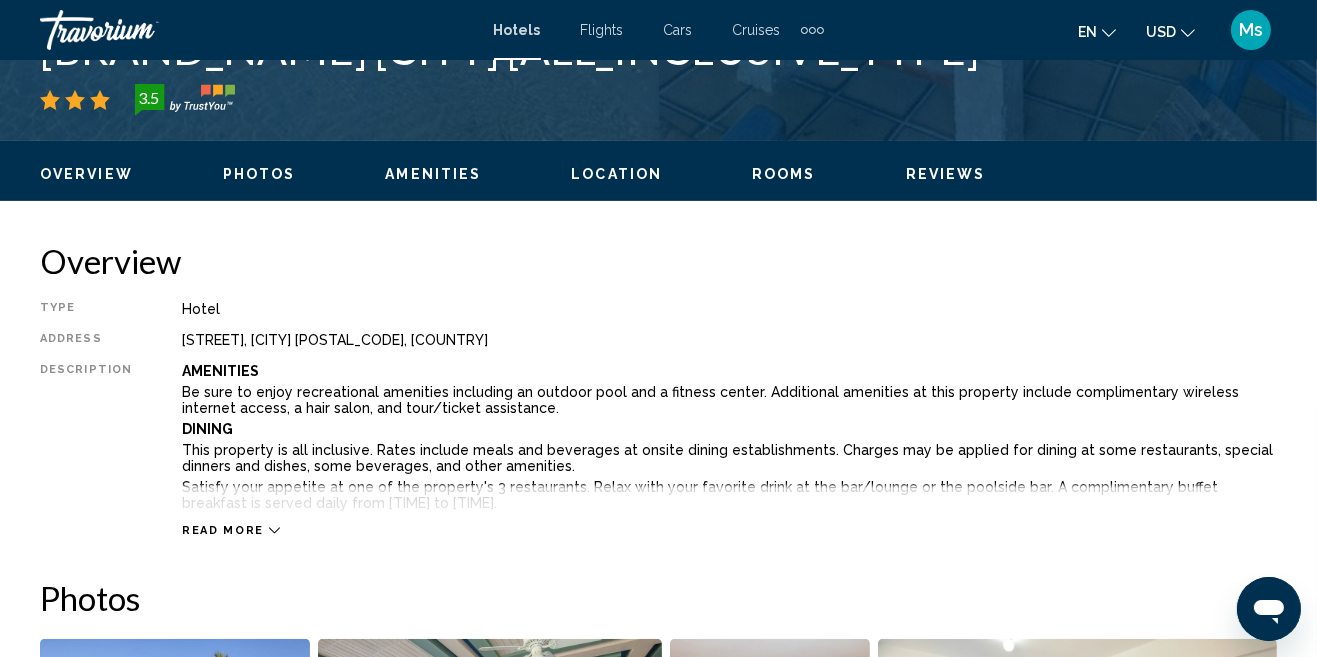 scroll, scrollTop: 206, scrollLeft: 0, axis: vertical 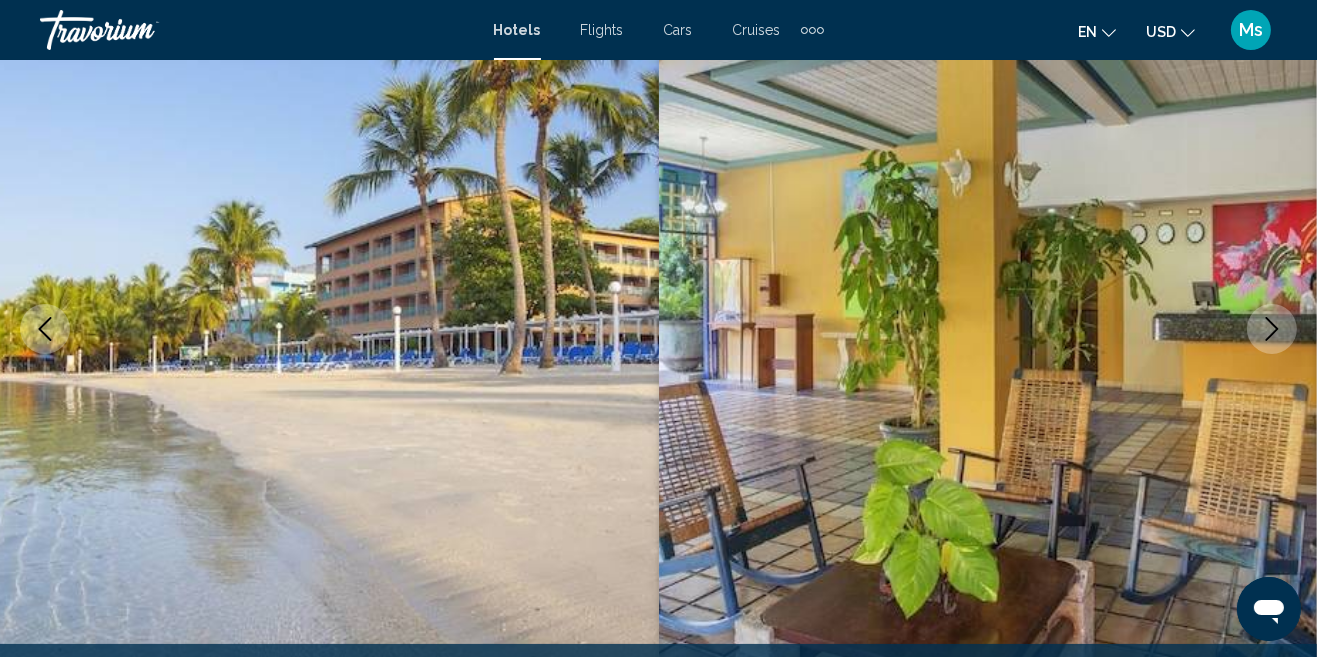 click 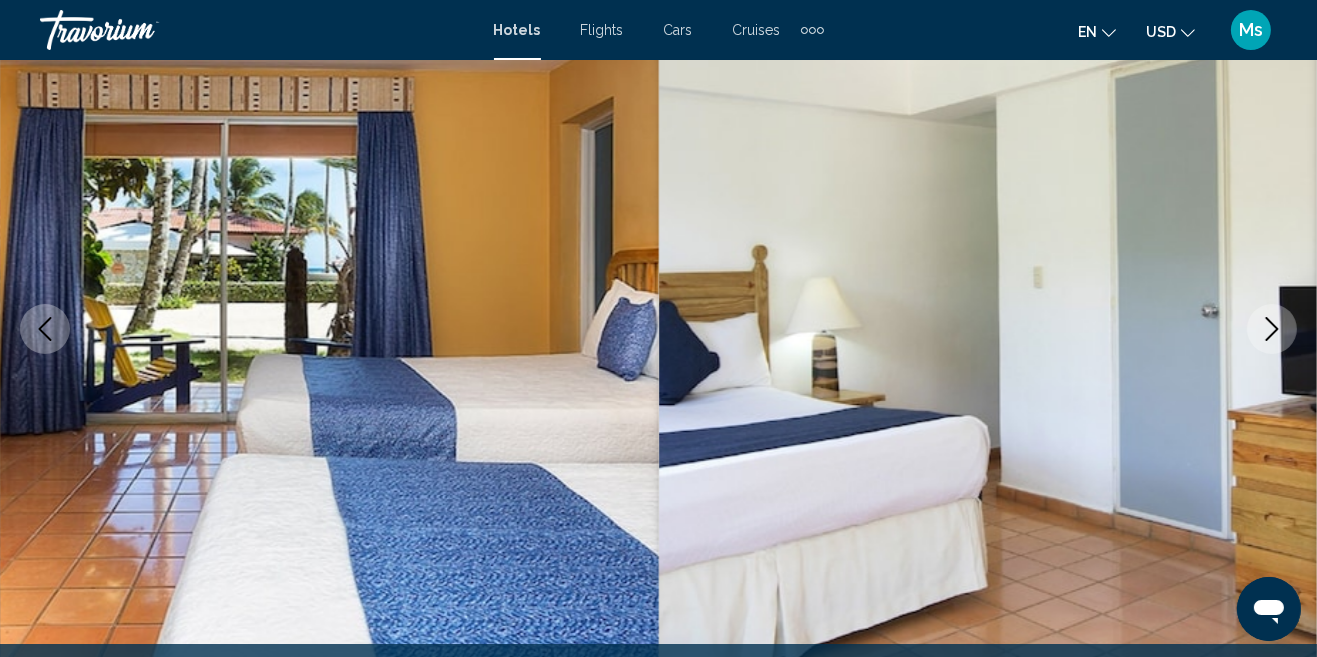 click at bounding box center [1272, 329] 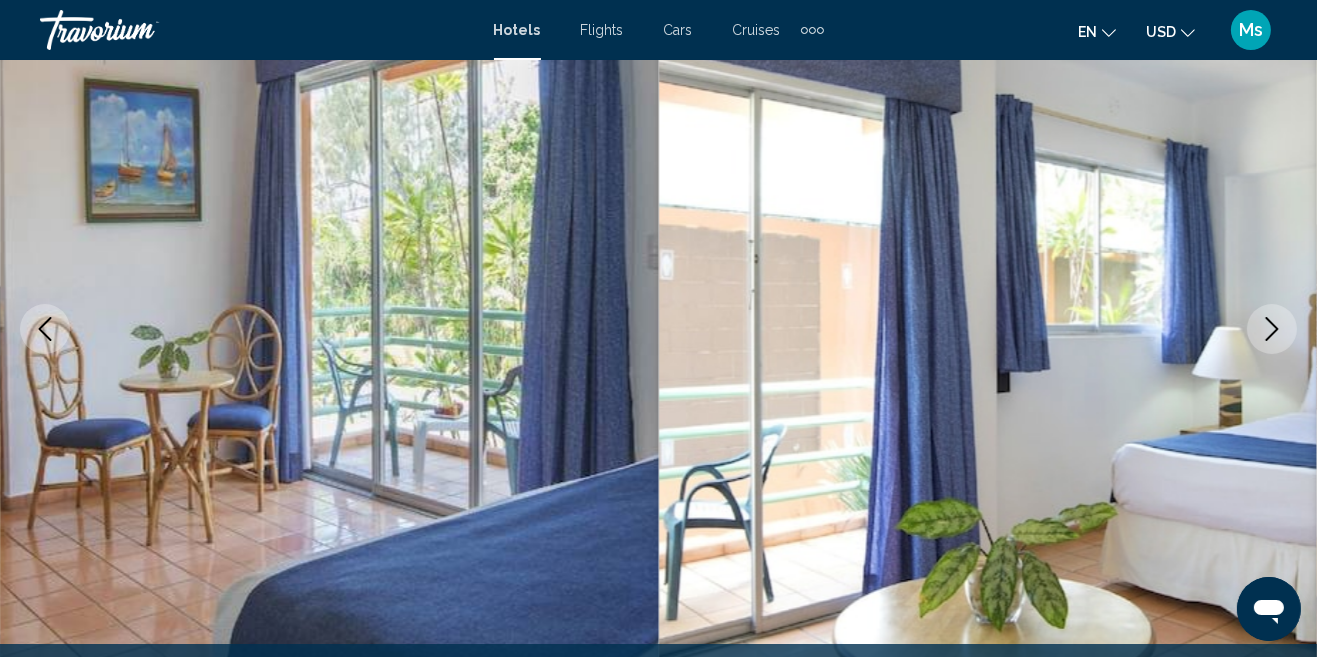 click 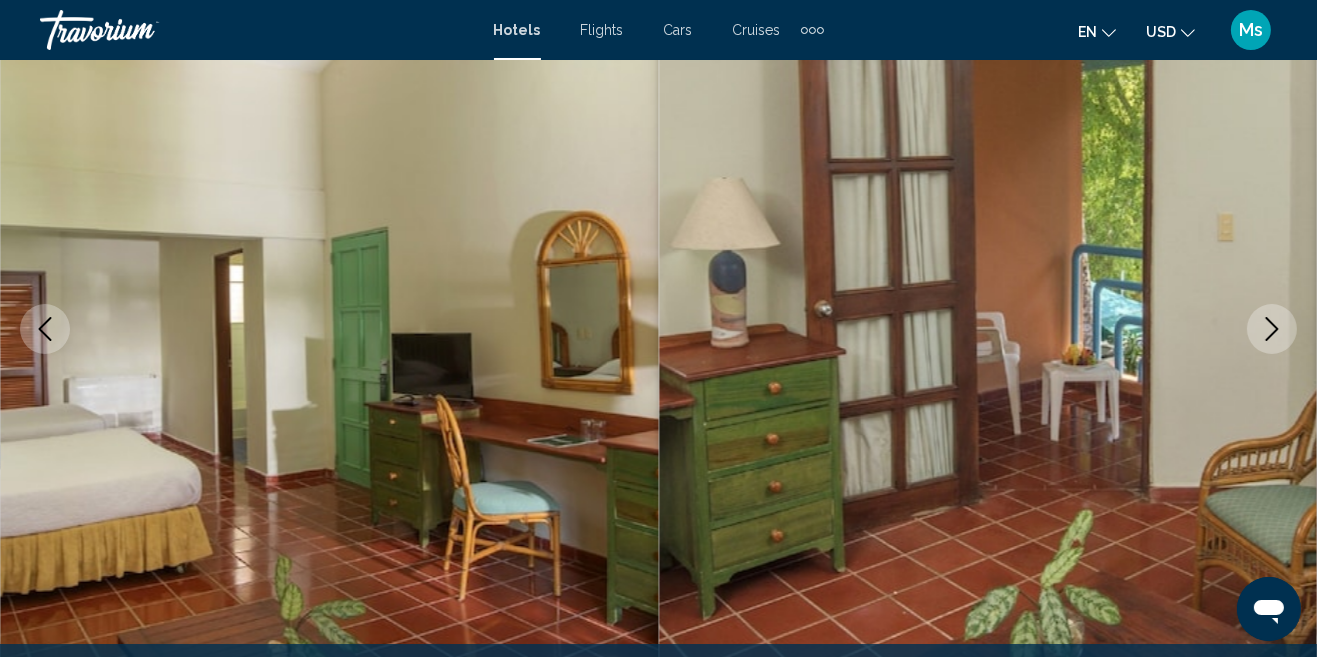 click 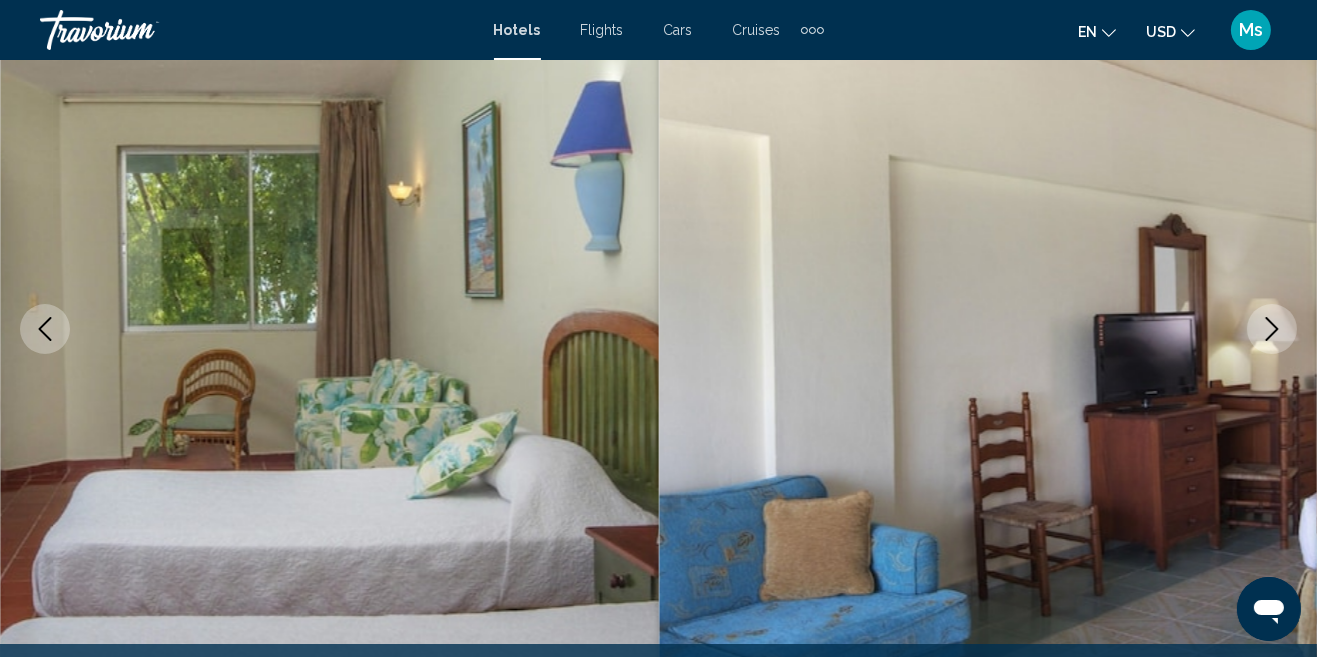 click 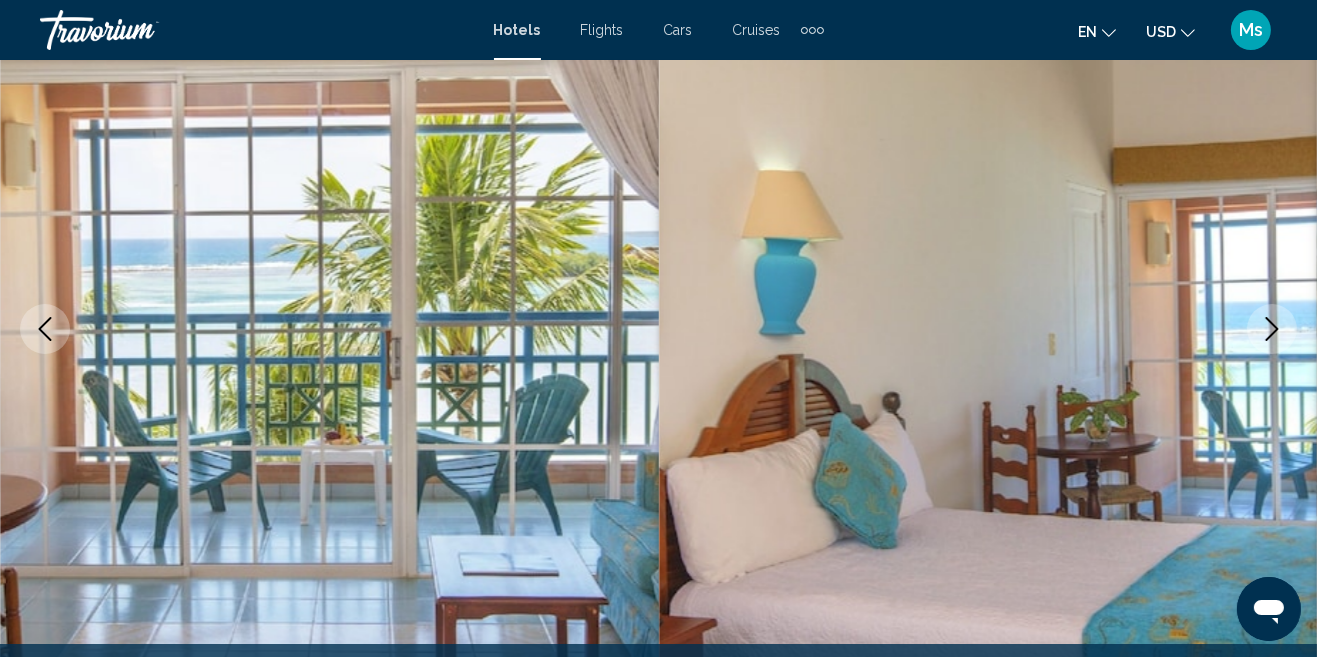 click 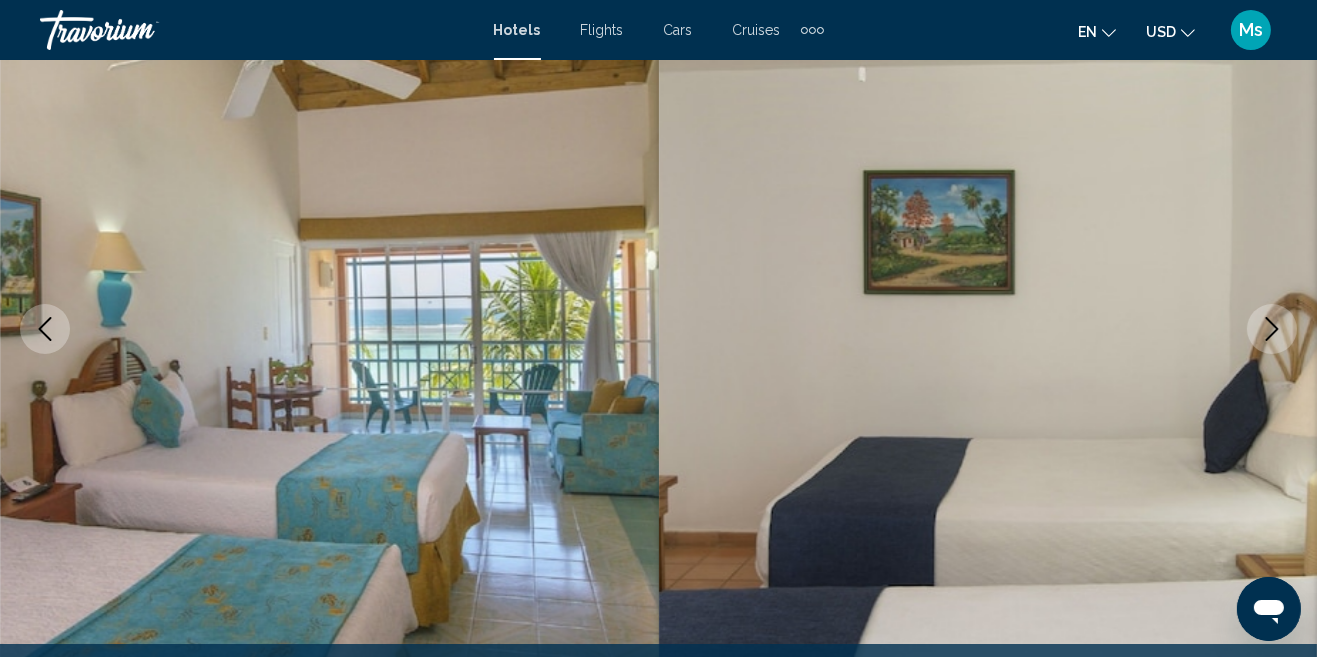 click at bounding box center [1272, 329] 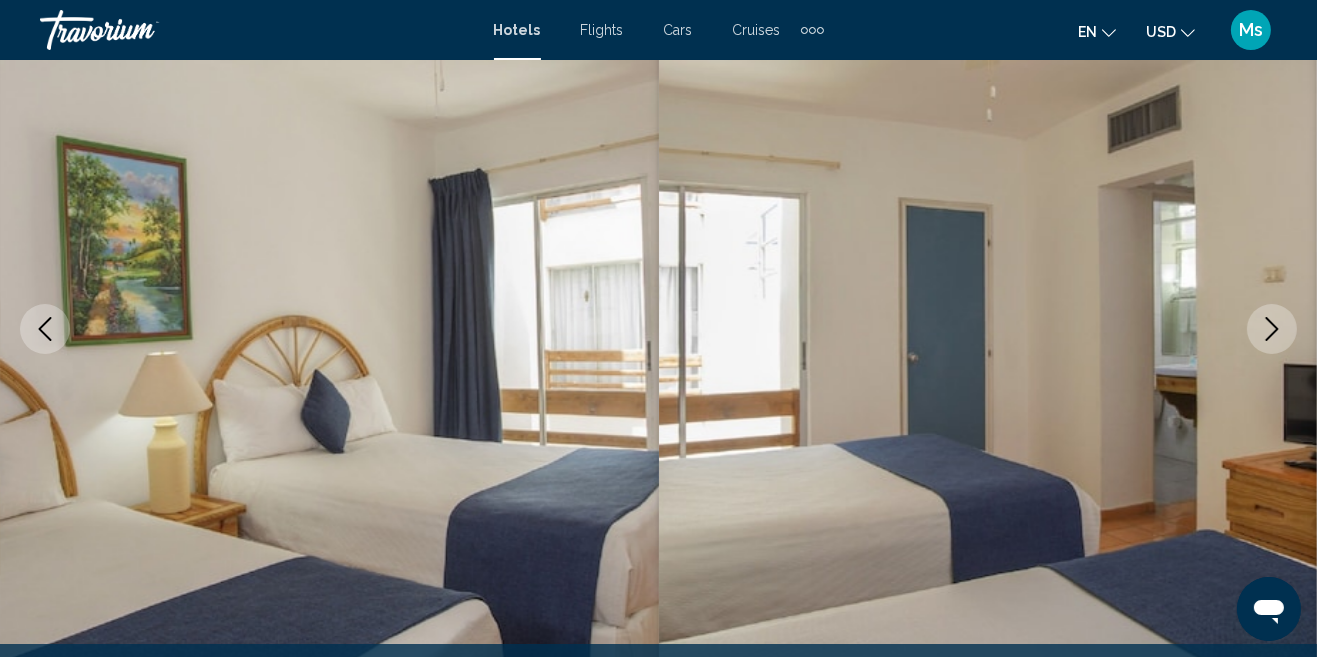 click 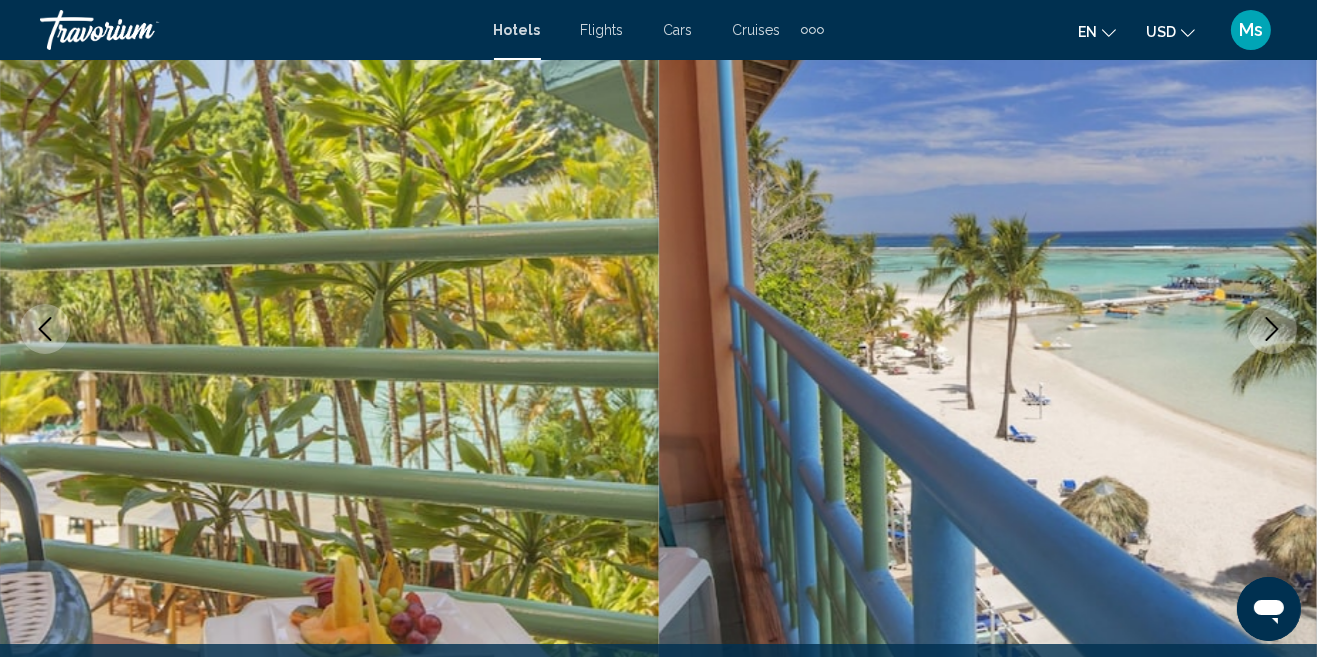 click 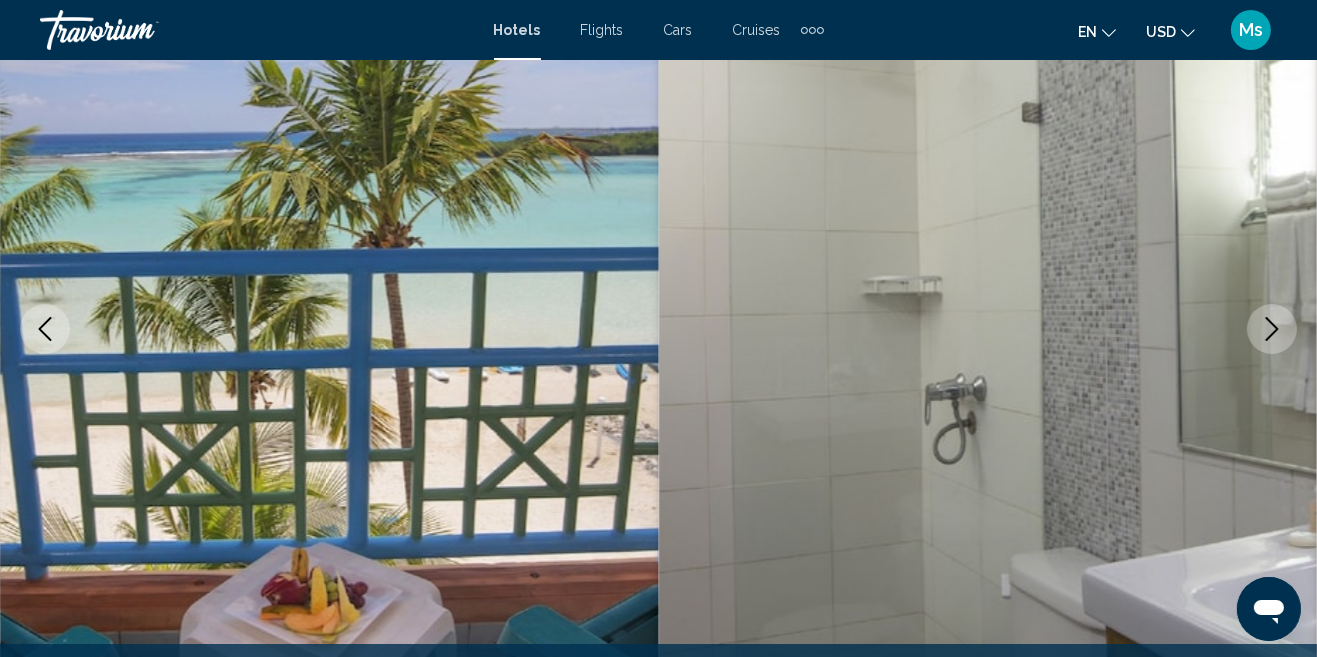 click at bounding box center [1272, 329] 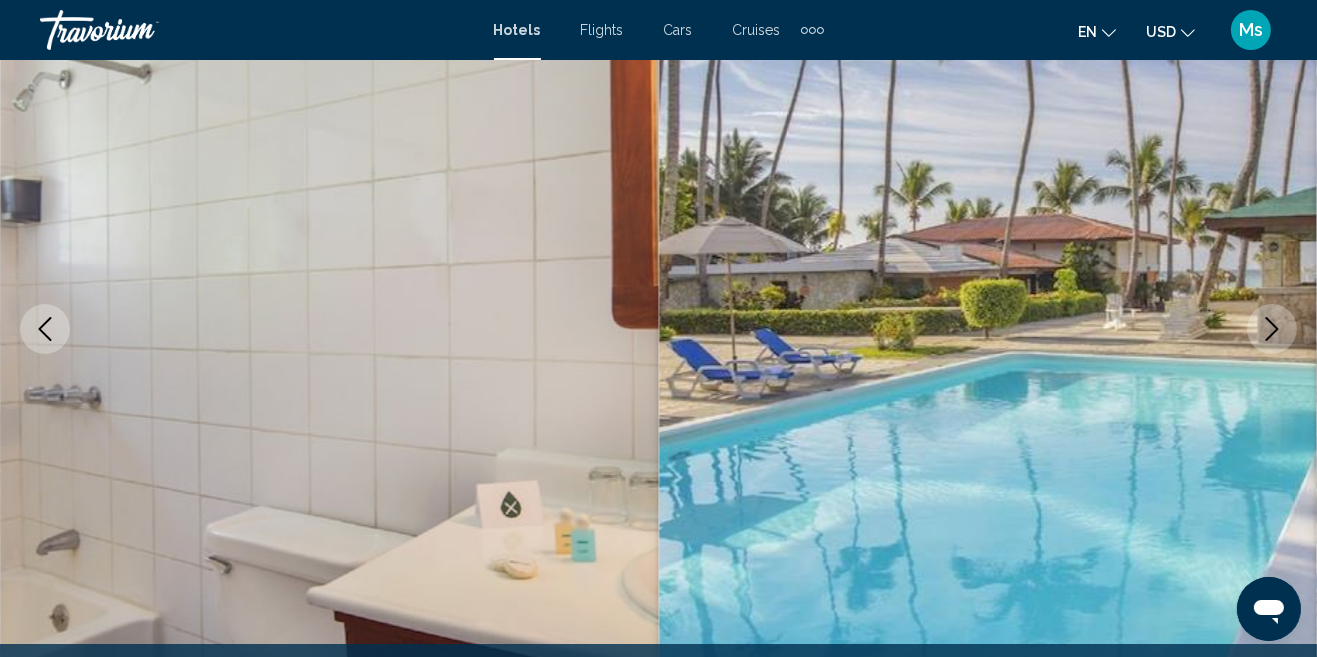 click 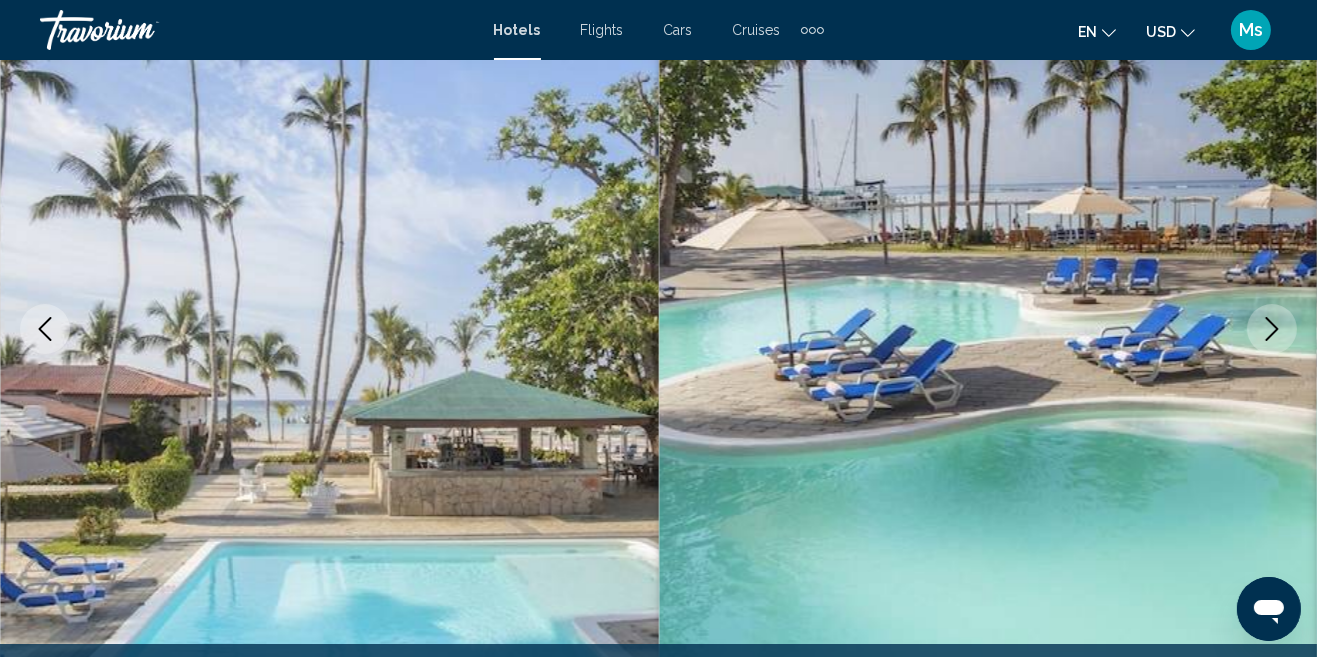 click 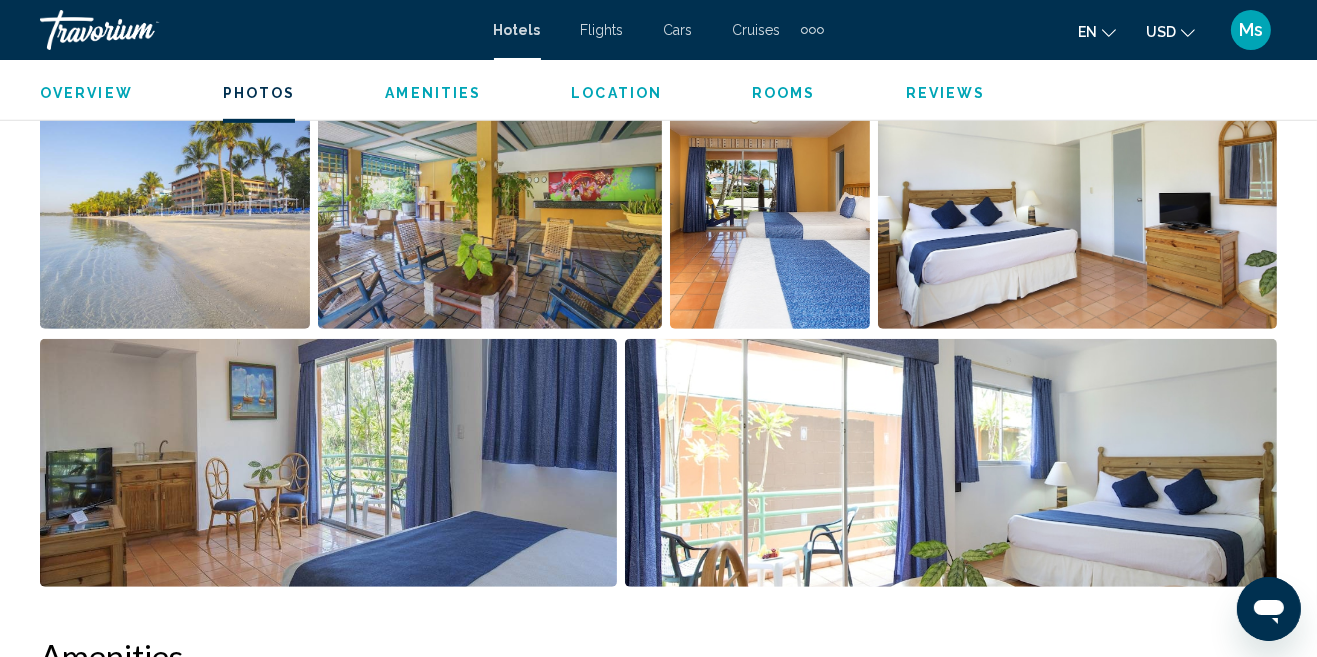 scroll, scrollTop: 1430, scrollLeft: 0, axis: vertical 